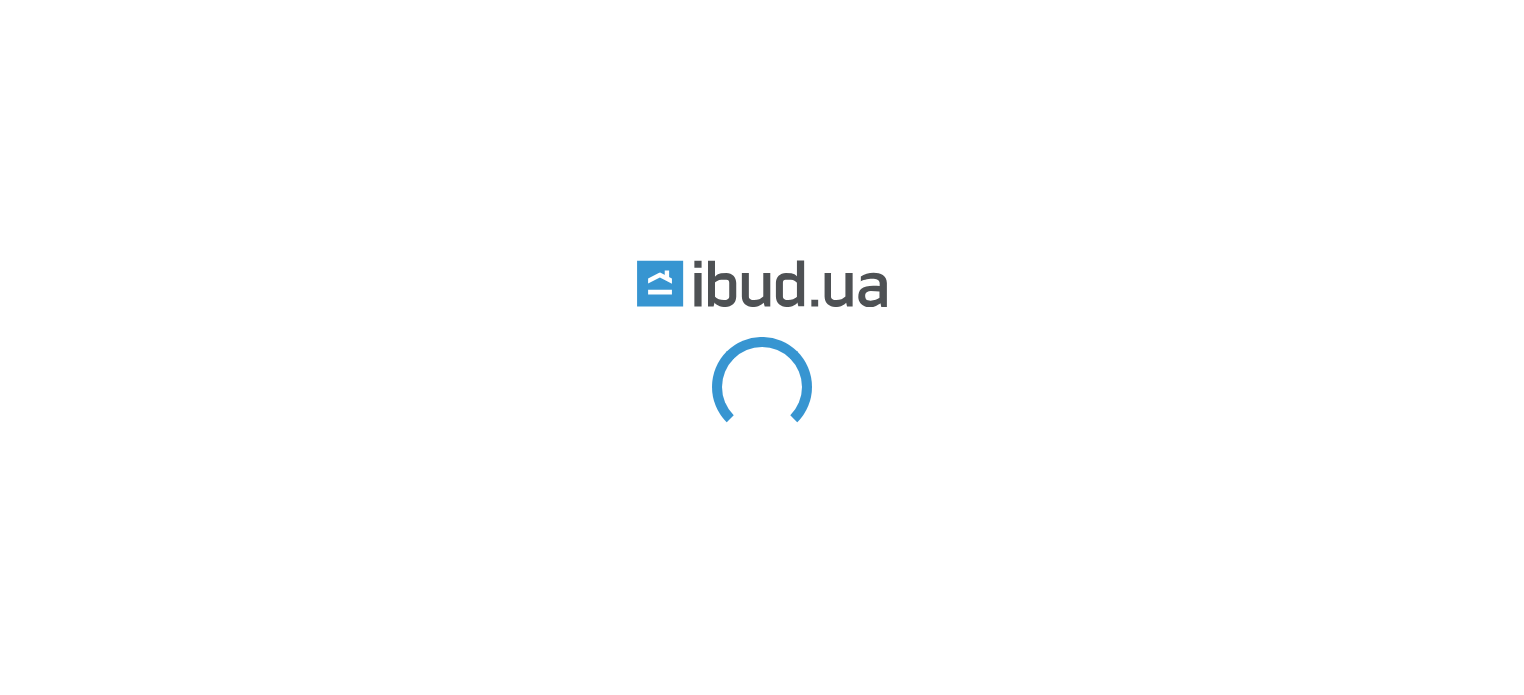 scroll, scrollTop: 0, scrollLeft: 0, axis: both 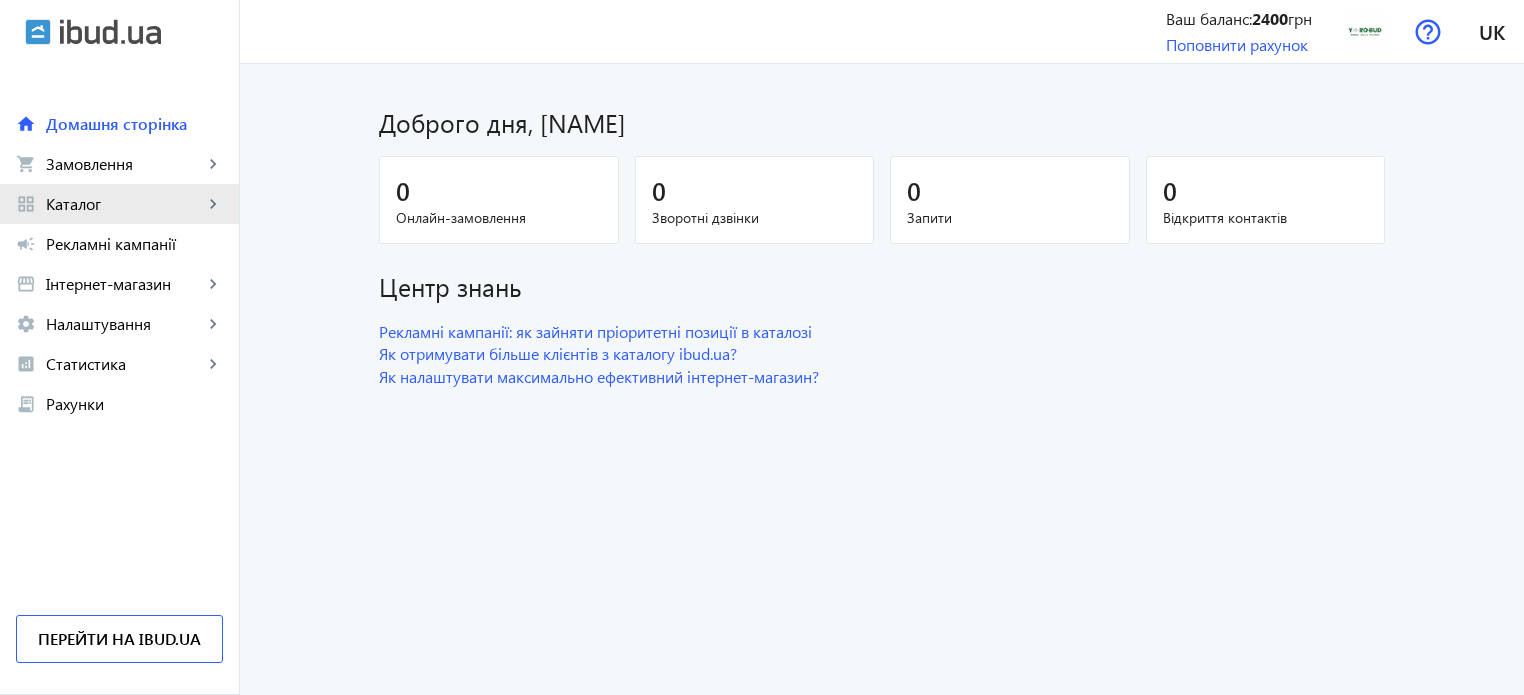 click on "Каталог" 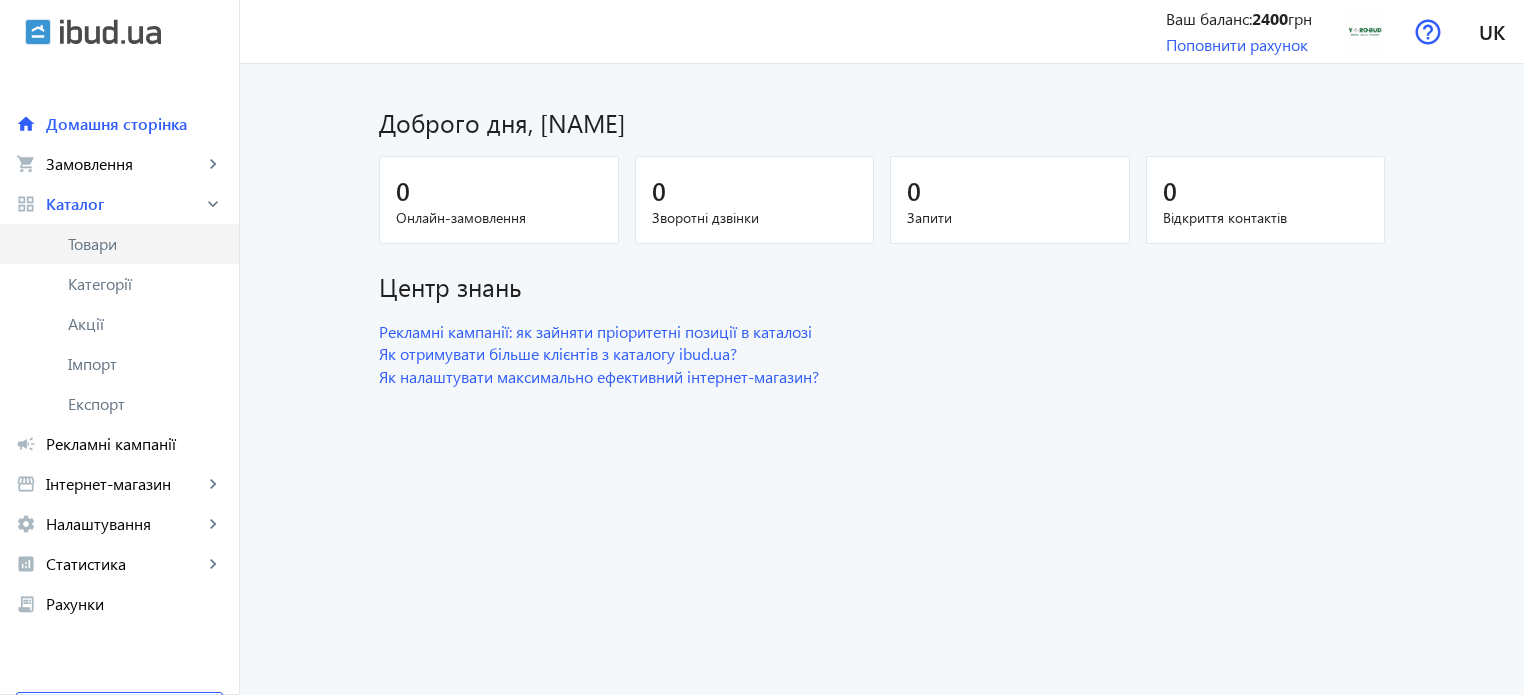 click on "Товари" 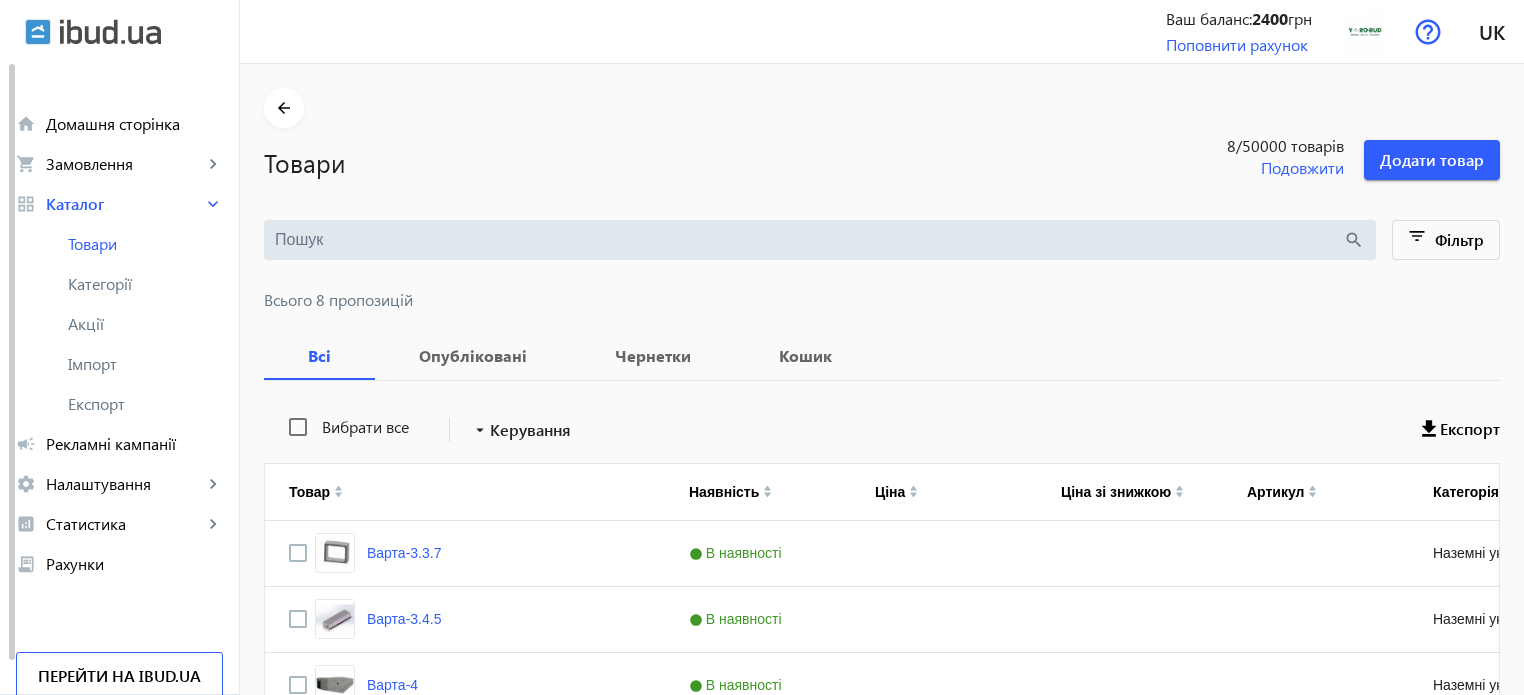 scroll, scrollTop: 0, scrollLeft: 0, axis: both 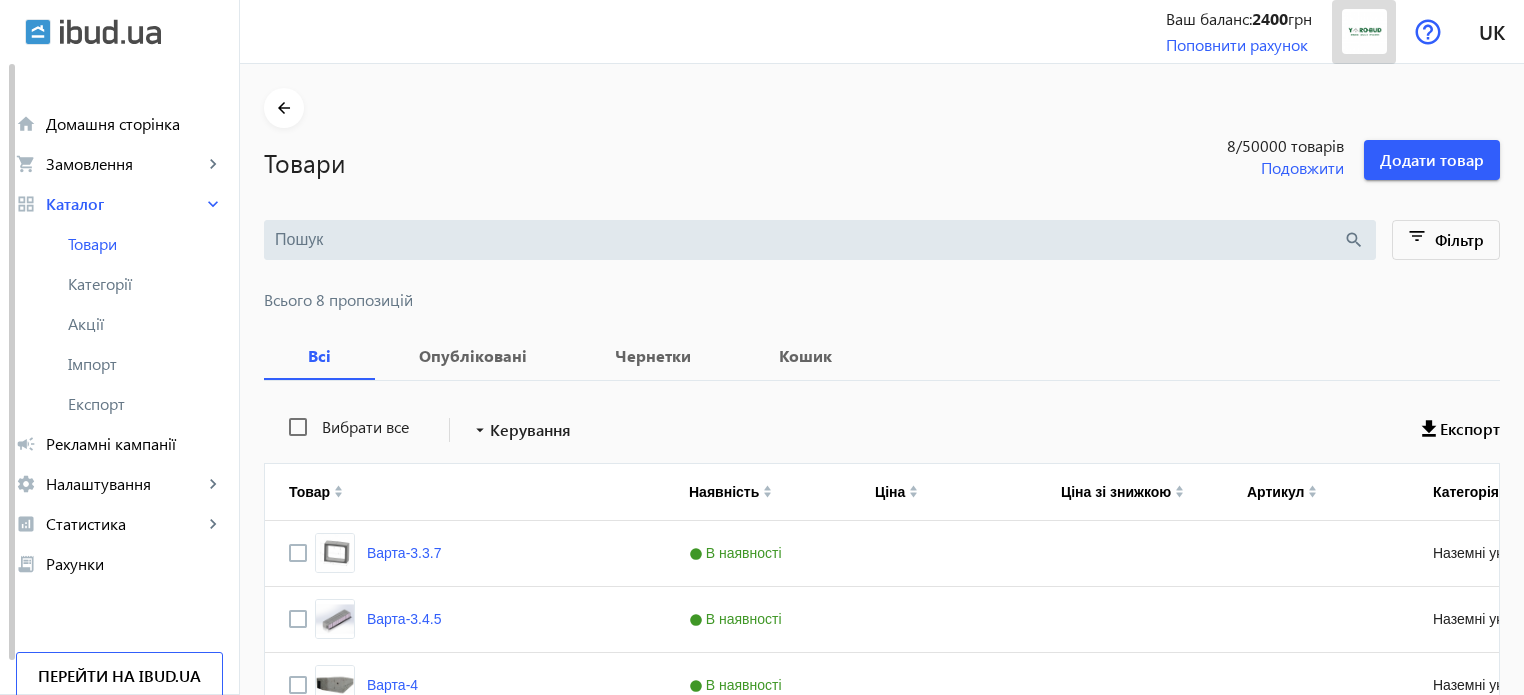 click 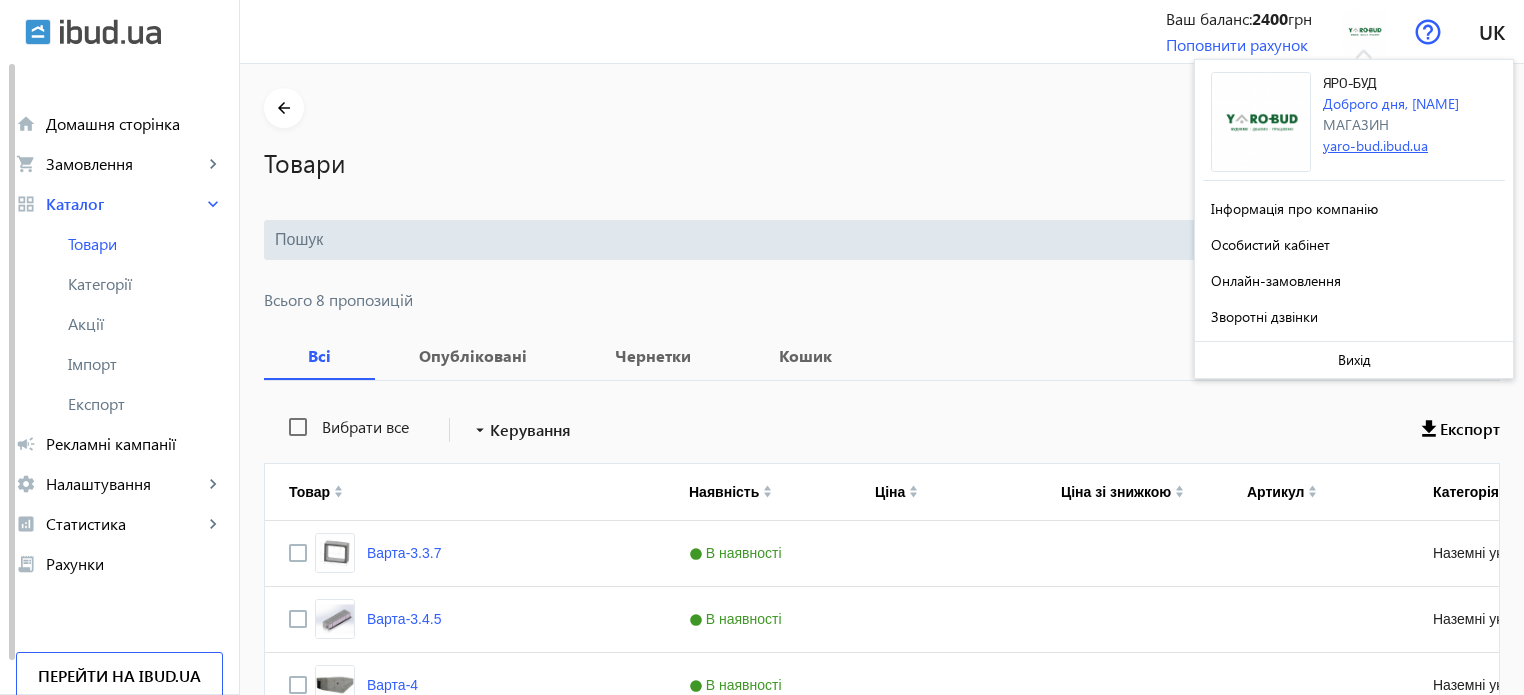 click on "[DOMAIN]" 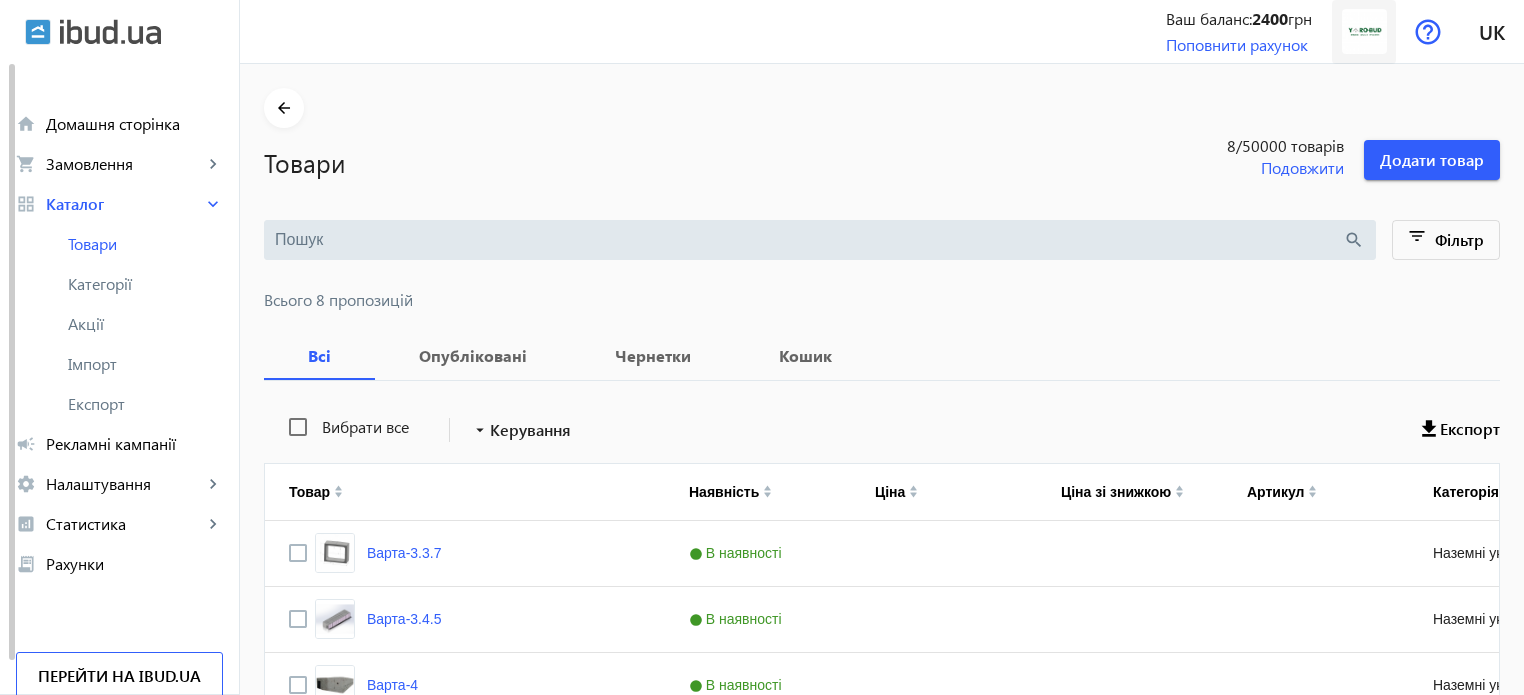 click 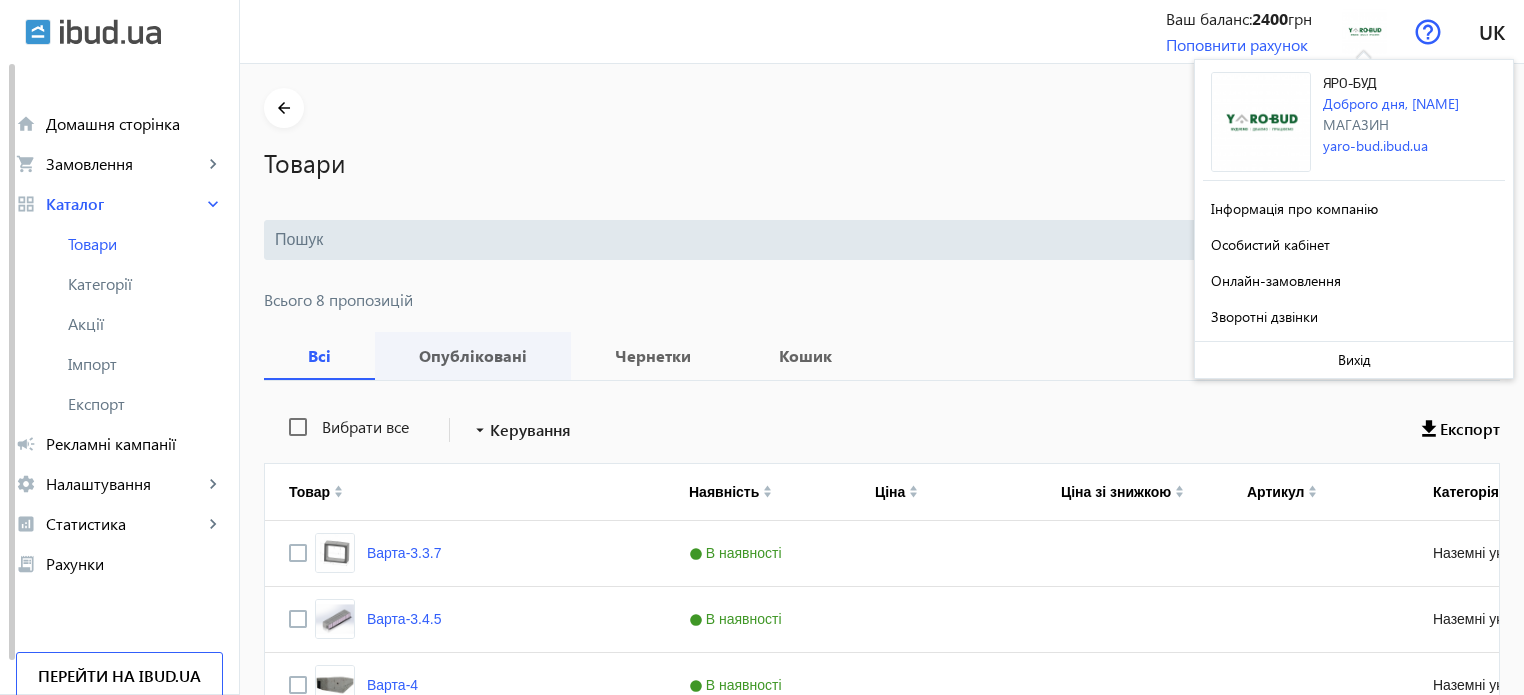 click on "Опубліковані" at bounding box center [473, 356] 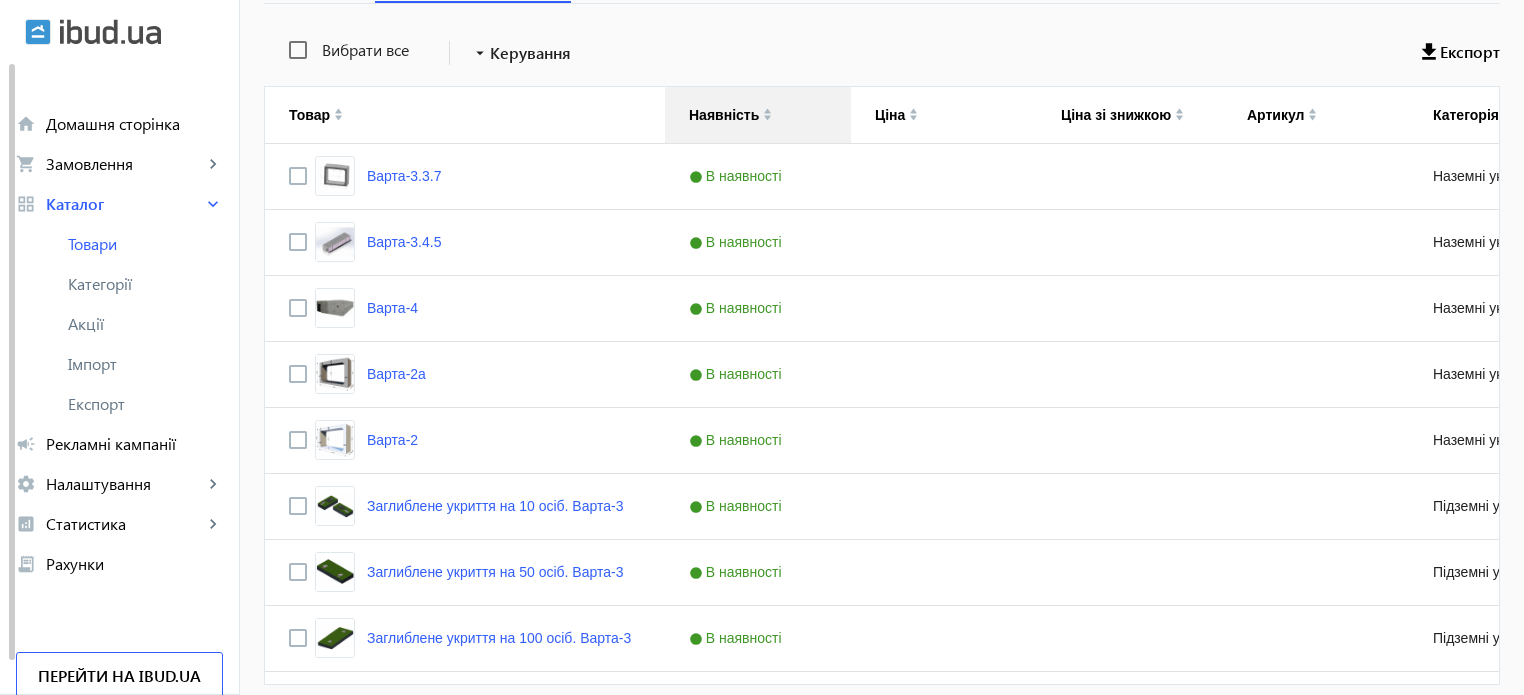 scroll, scrollTop: 457, scrollLeft: 0, axis: vertical 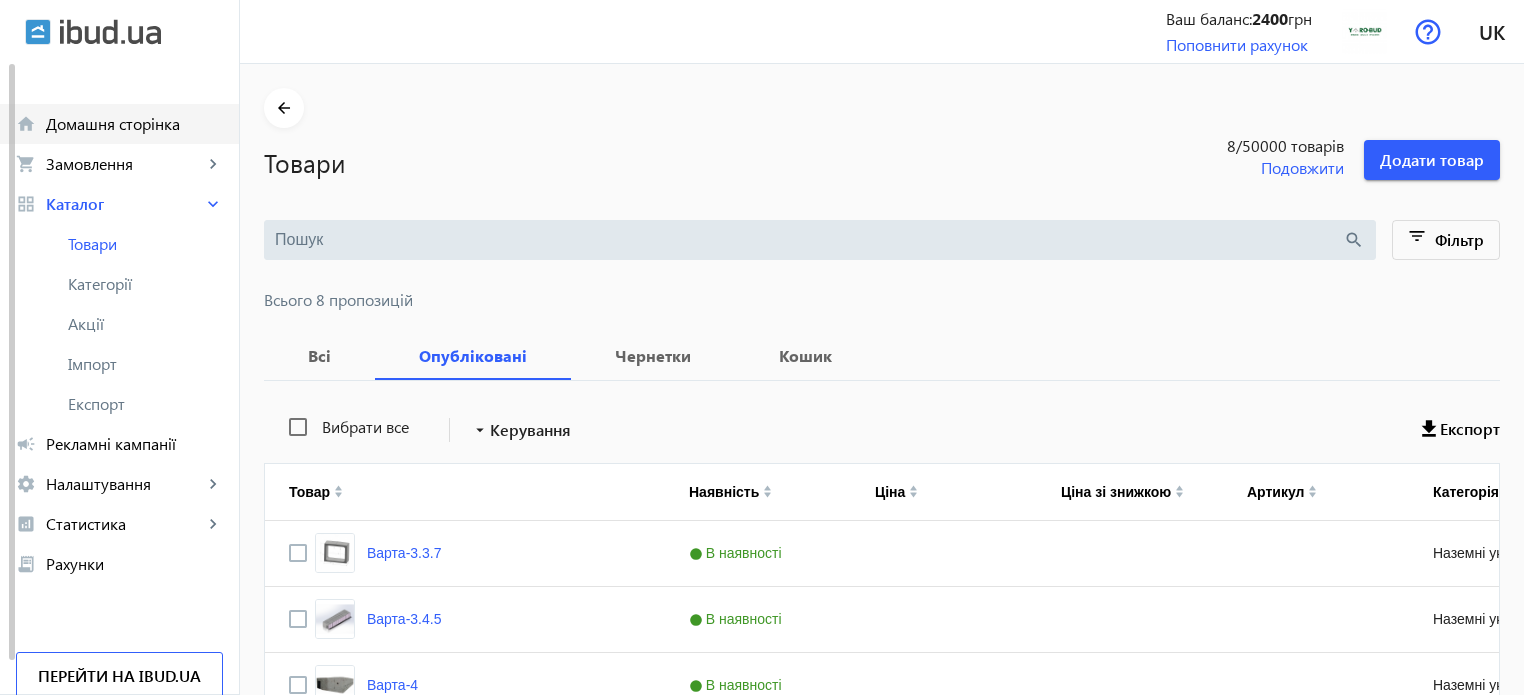 click on "Домашня сторінка" at bounding box center [134, 124] 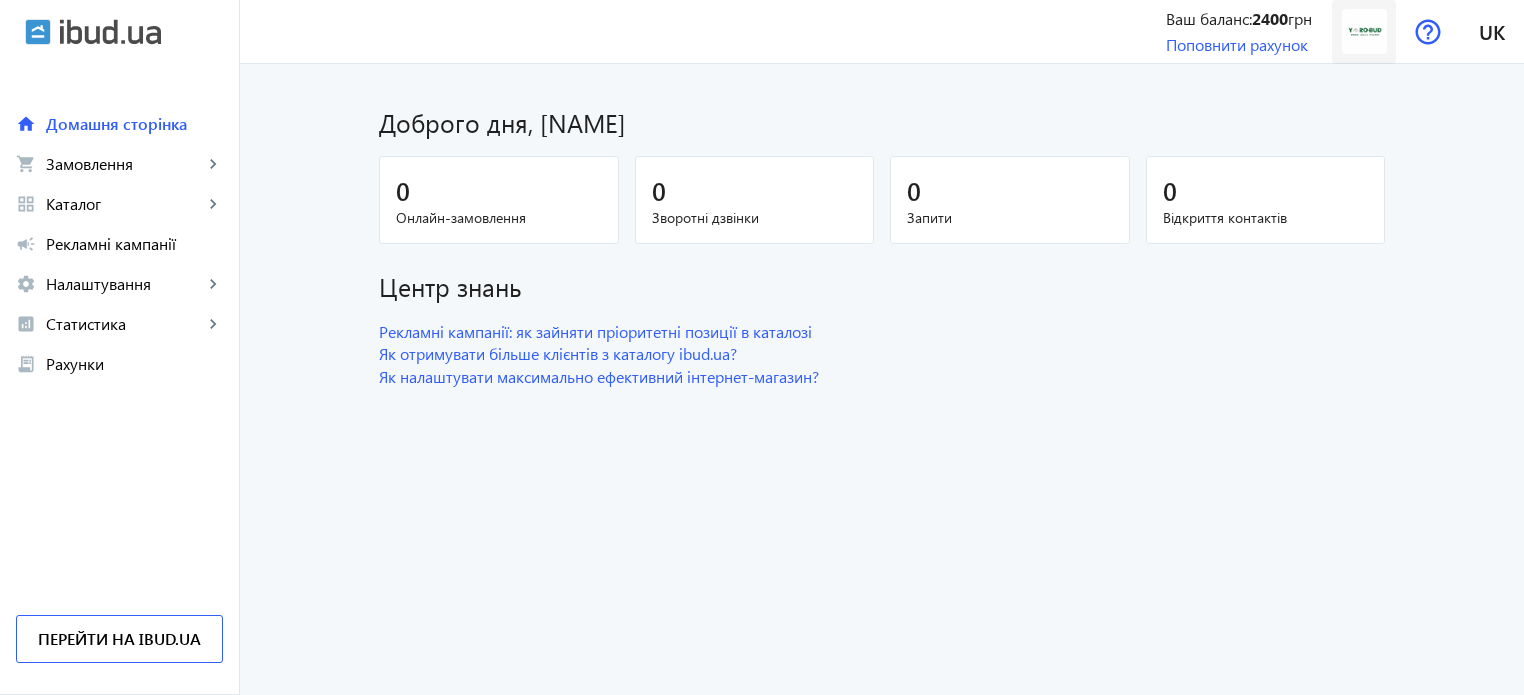 click 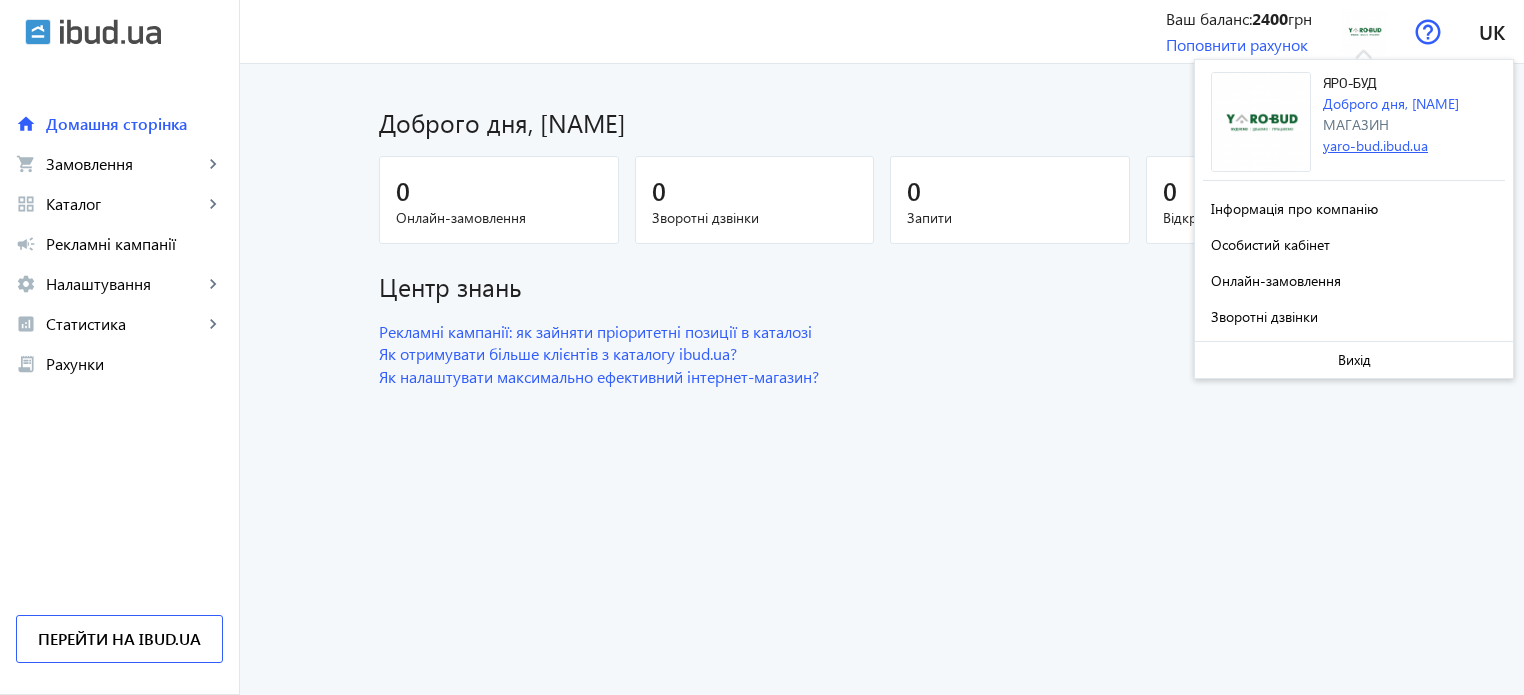 click on "[DOMAIN]" 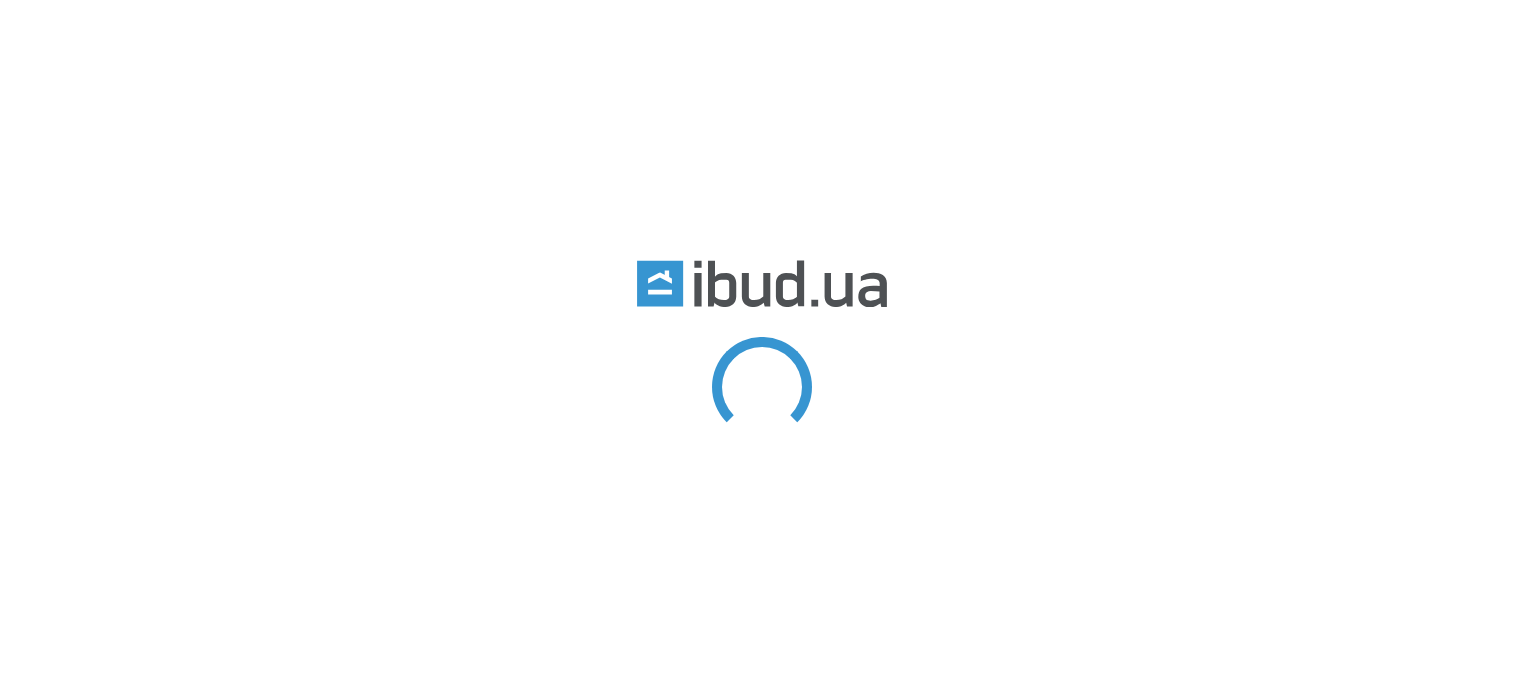 scroll, scrollTop: 0, scrollLeft: 0, axis: both 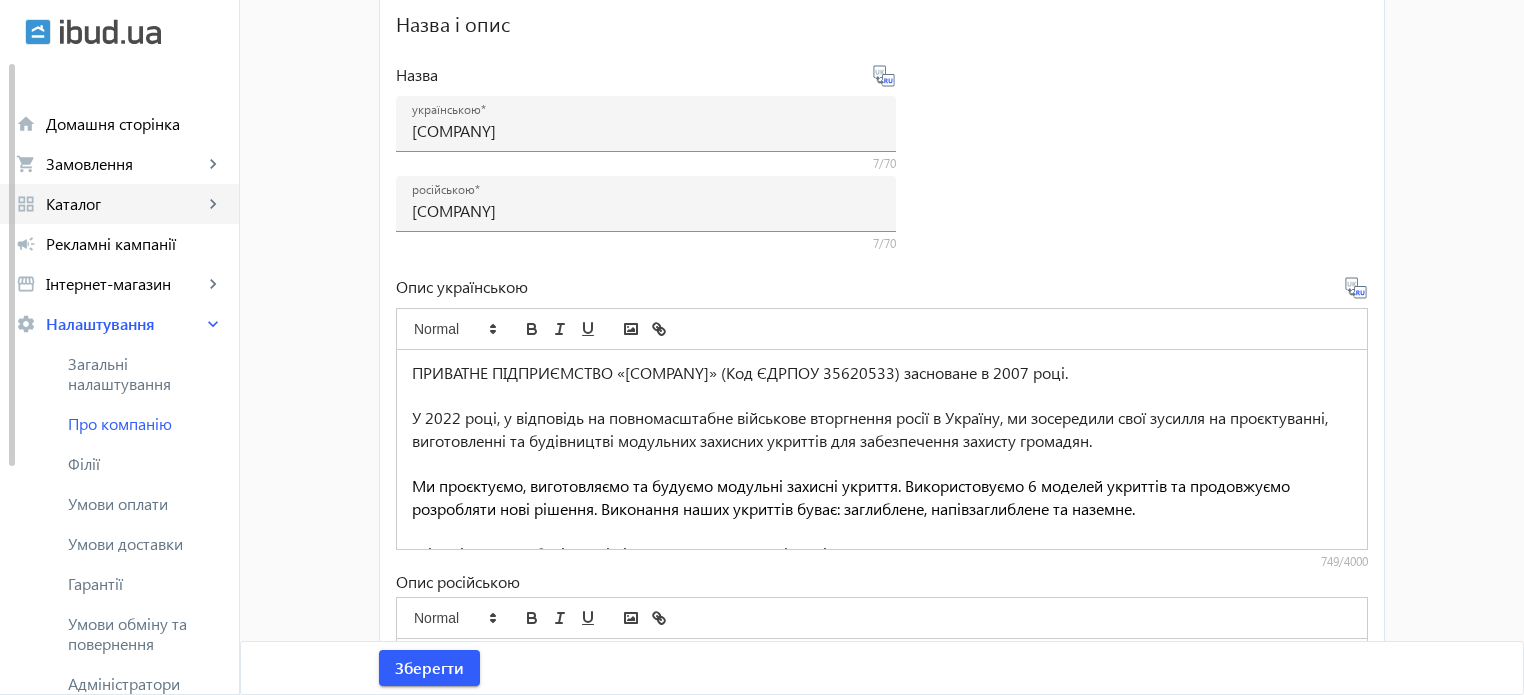 click on "grid_view Каталог keyboard_arrow_right" 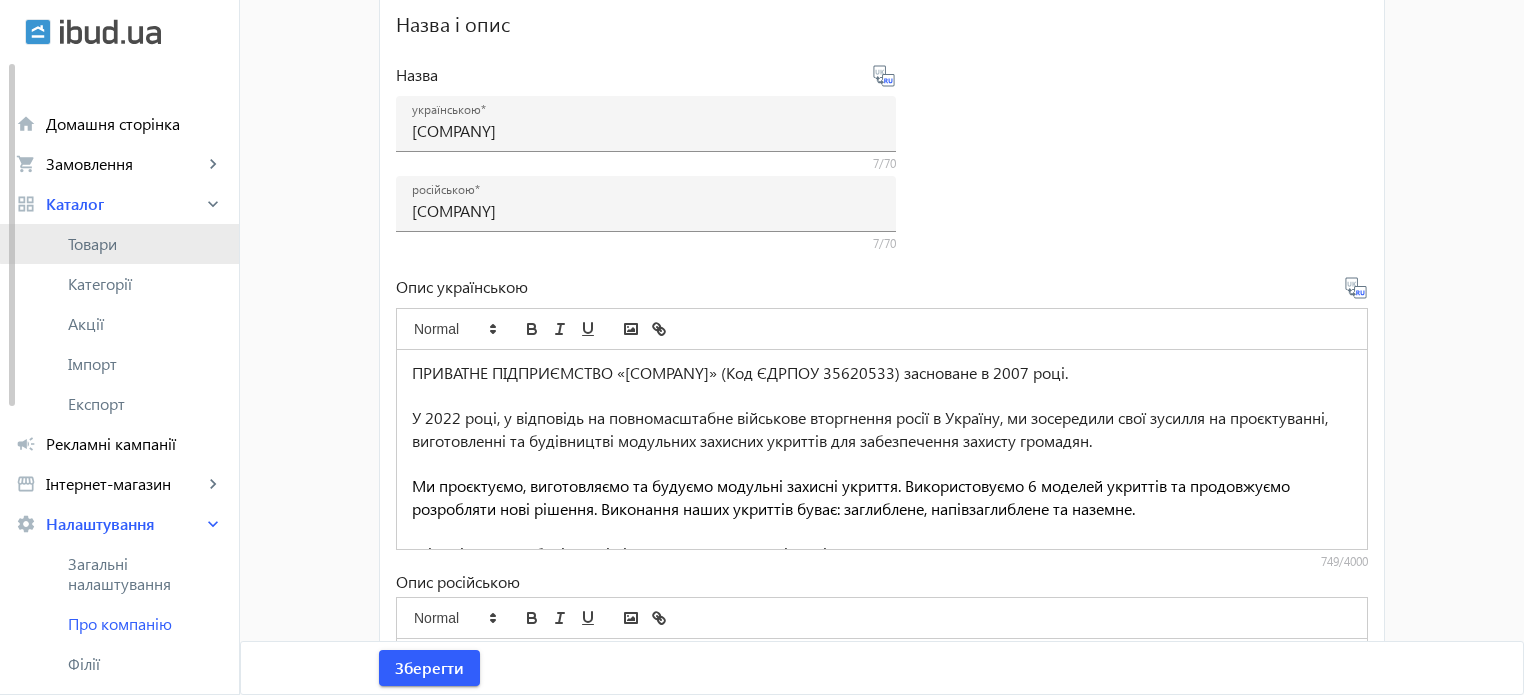 click on "Товари" 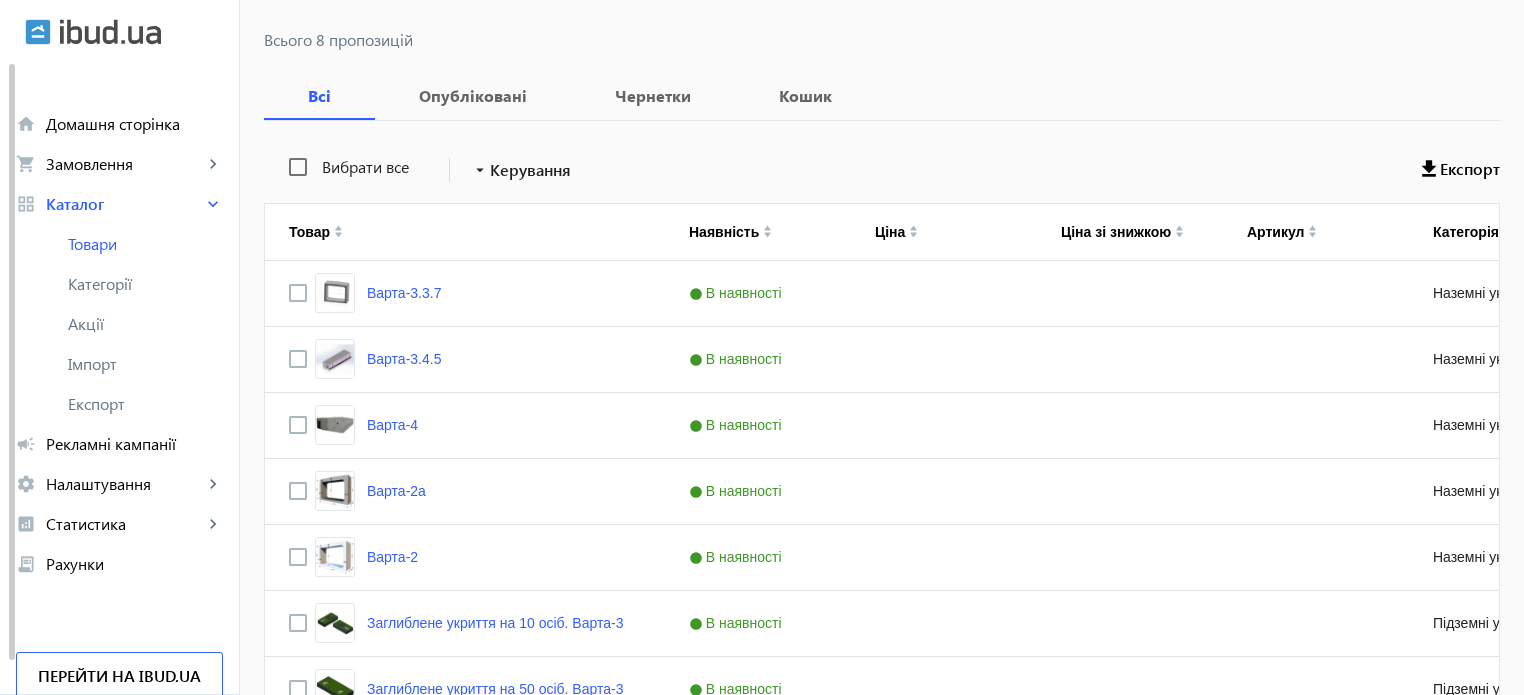 scroll, scrollTop: 257, scrollLeft: 0, axis: vertical 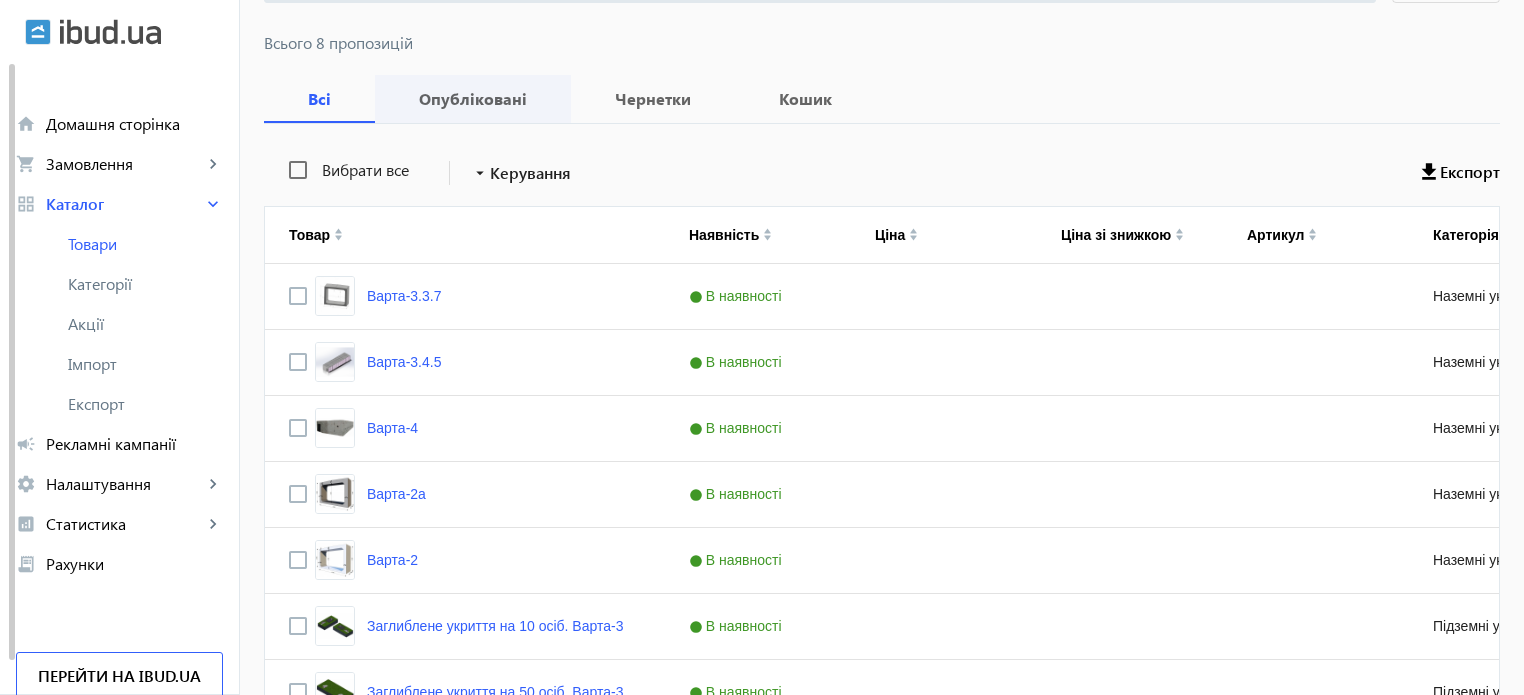 click on "Опубліковані" at bounding box center [473, 99] 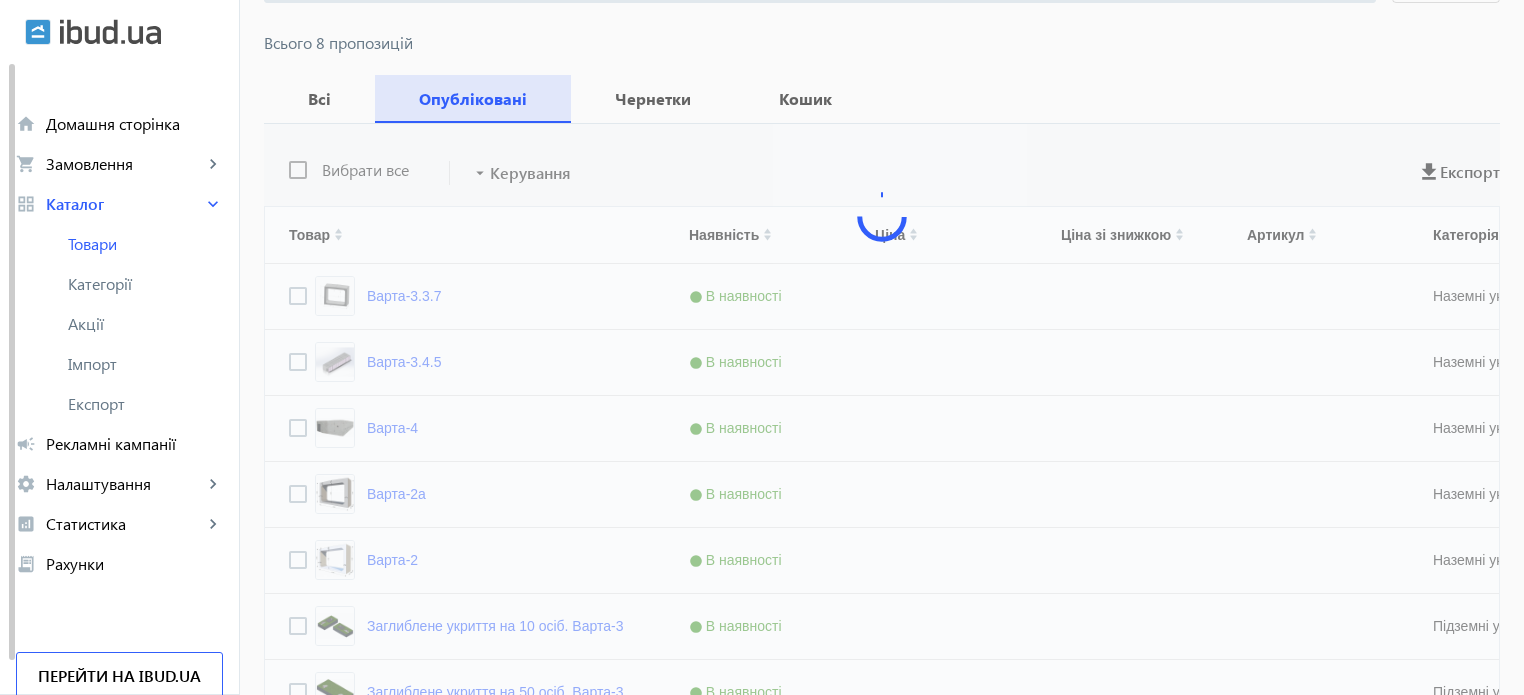 scroll, scrollTop: 0, scrollLeft: 0, axis: both 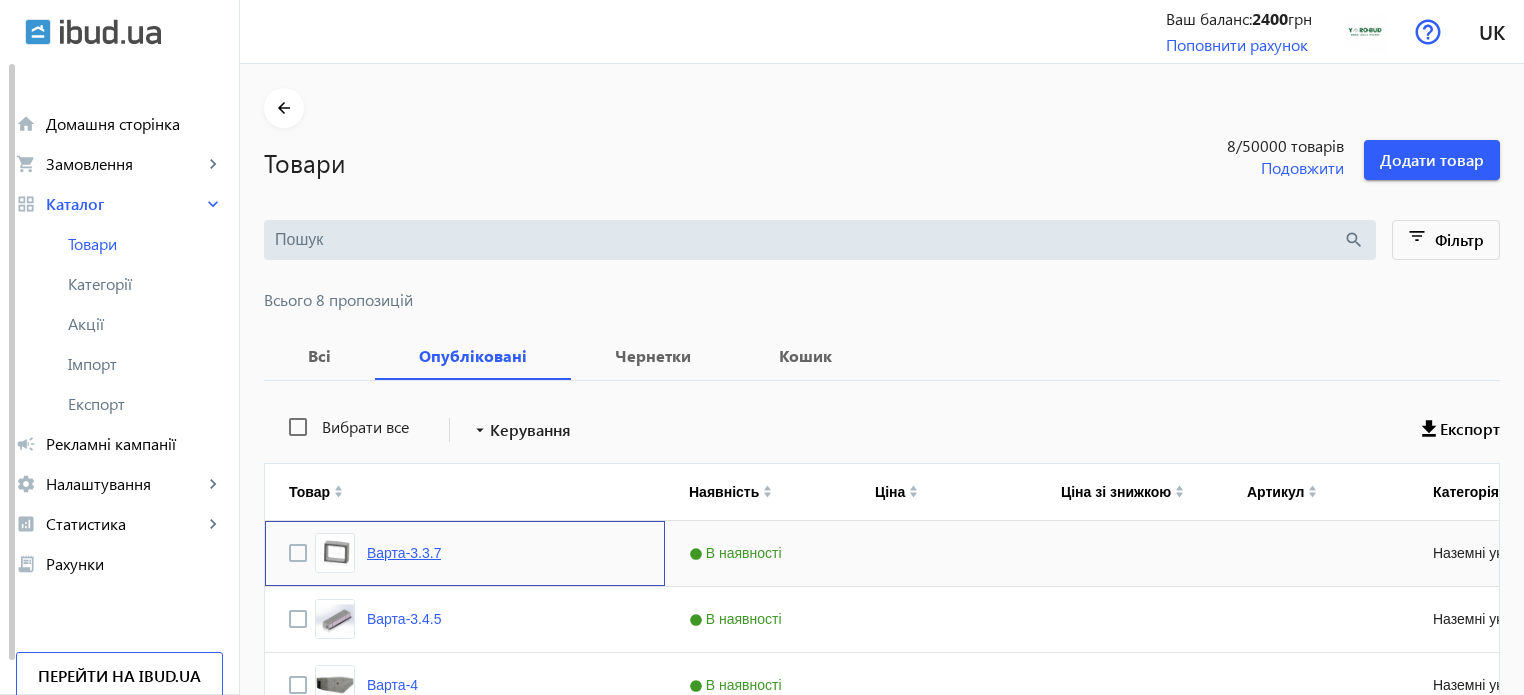 click on "Варта-3.3.7" 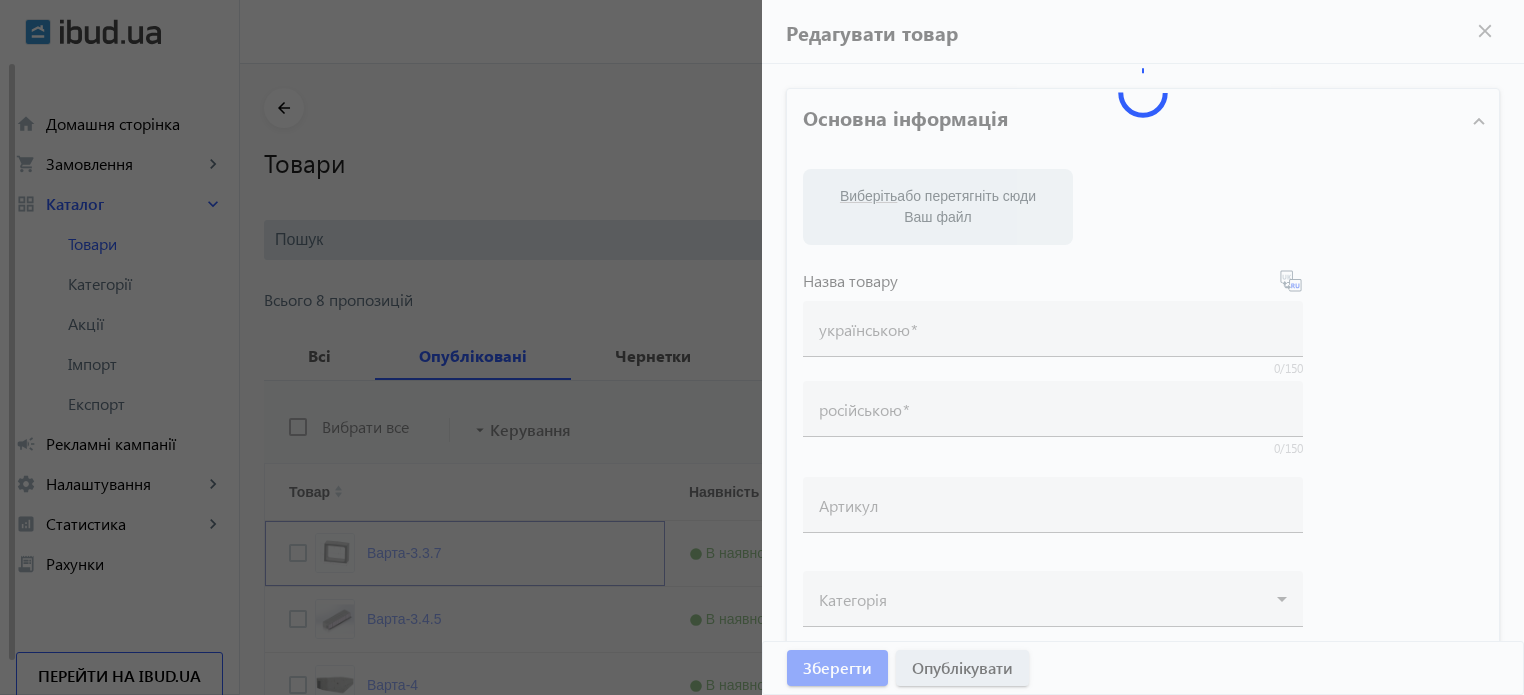 type on "Варта-3.3.7" 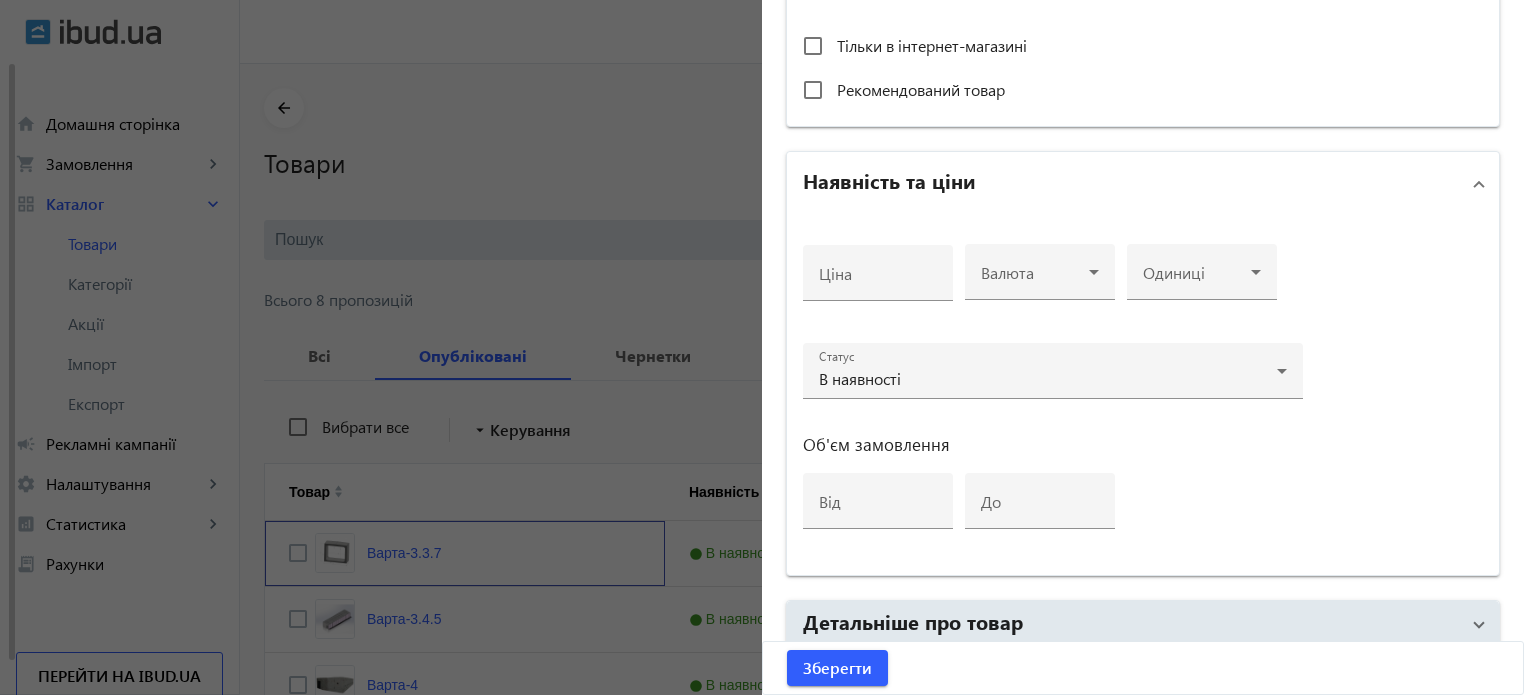 scroll, scrollTop: 968, scrollLeft: 0, axis: vertical 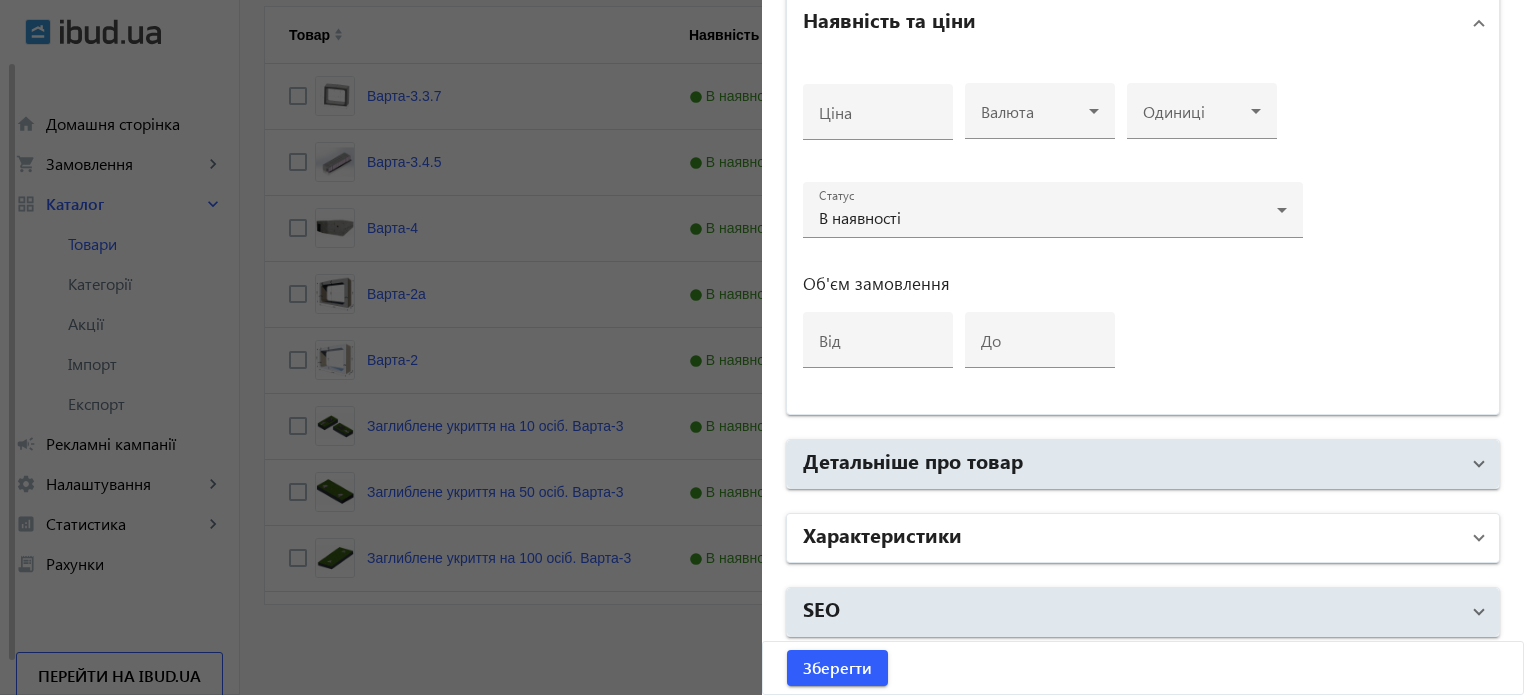 click on "Характеристики" at bounding box center (1131, 538) 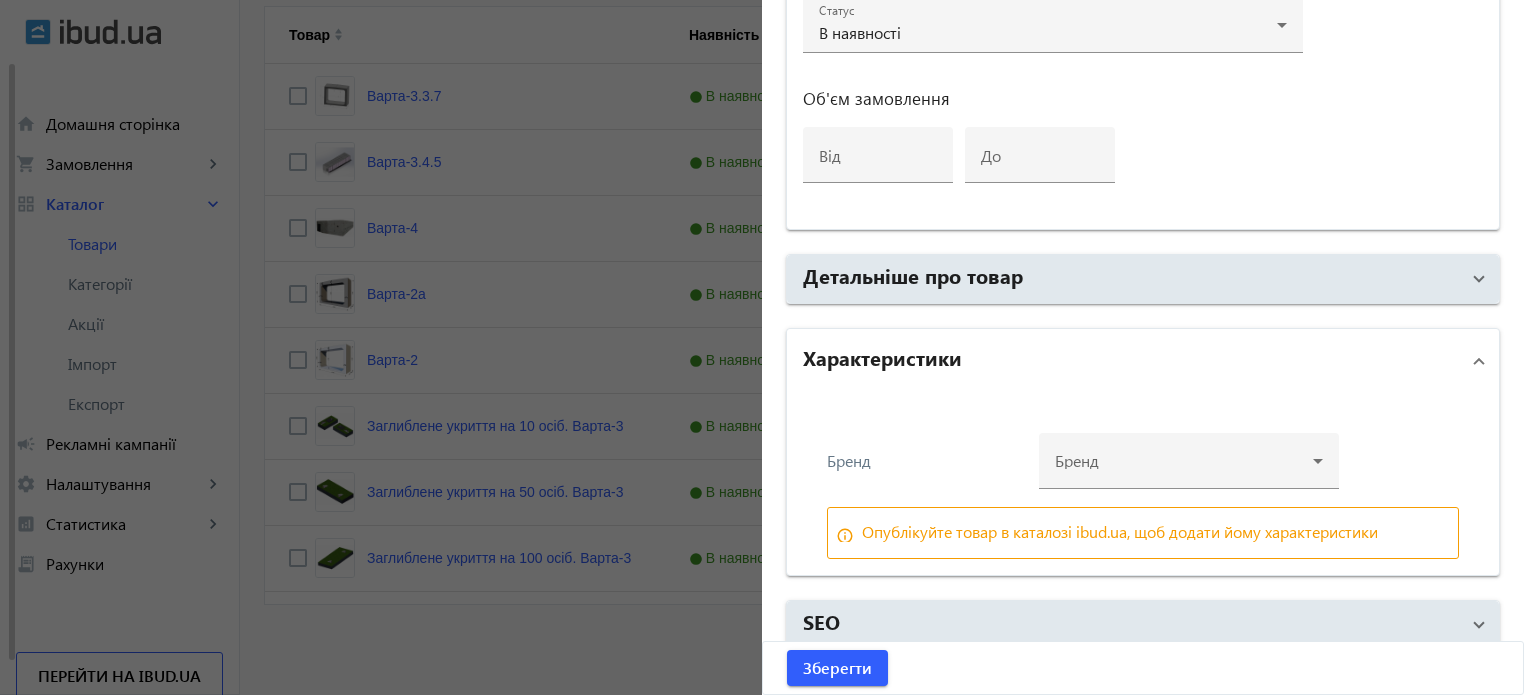 scroll, scrollTop: 1166, scrollLeft: 0, axis: vertical 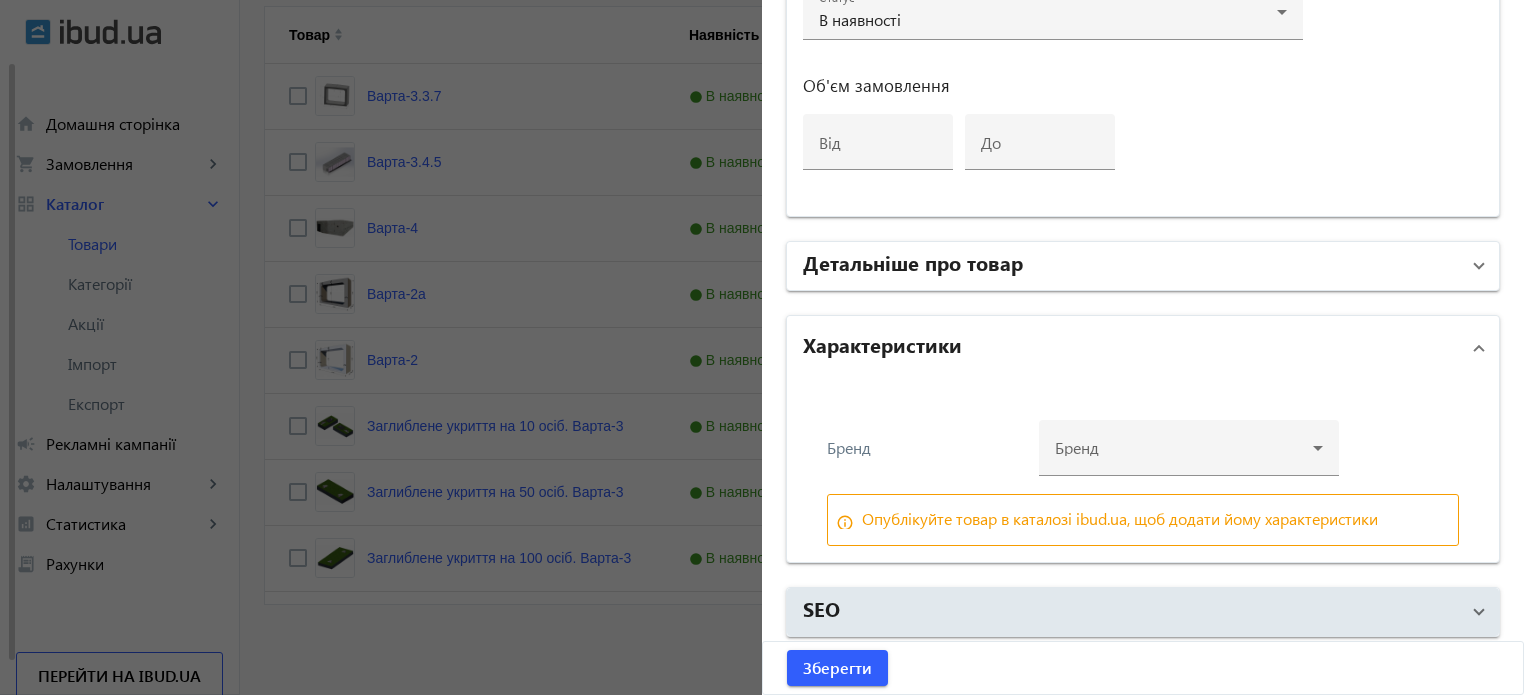 click on "Детальніше про товар" at bounding box center [1131, 266] 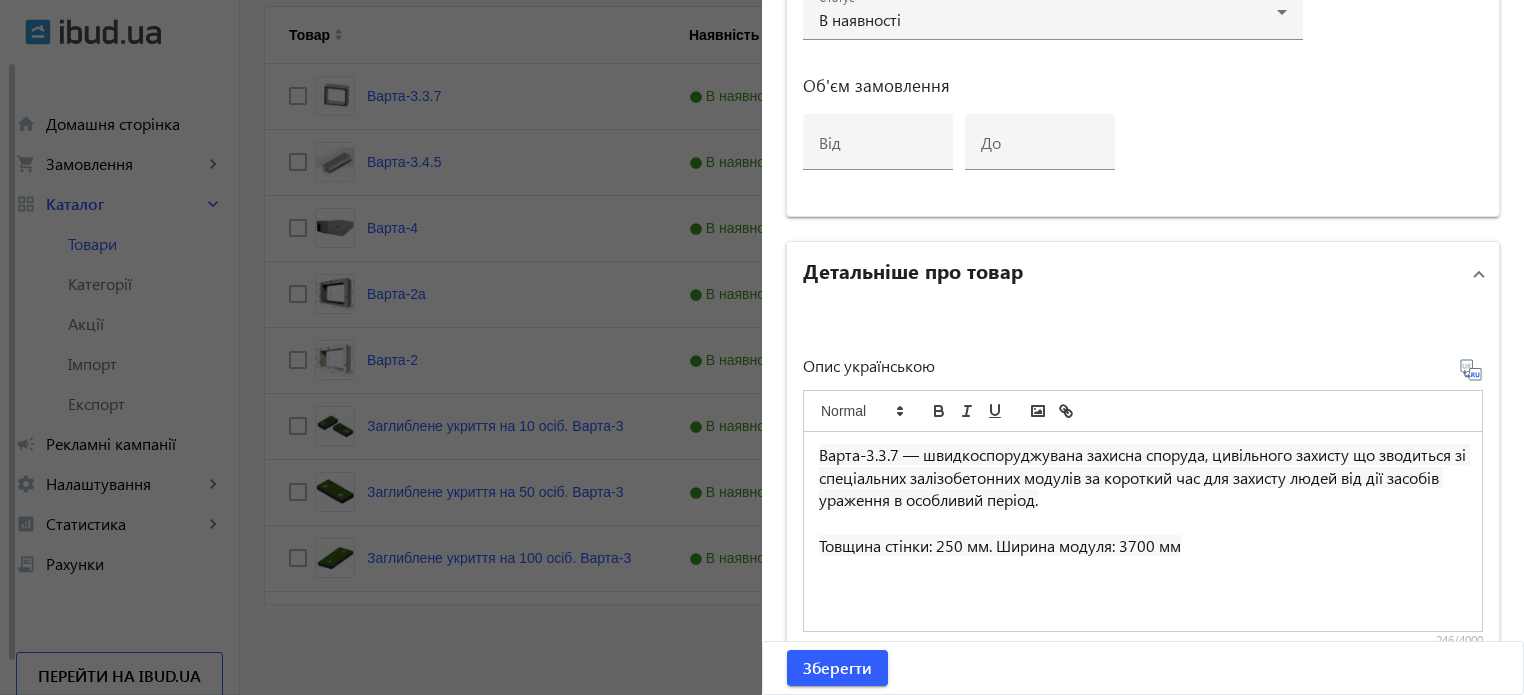 click 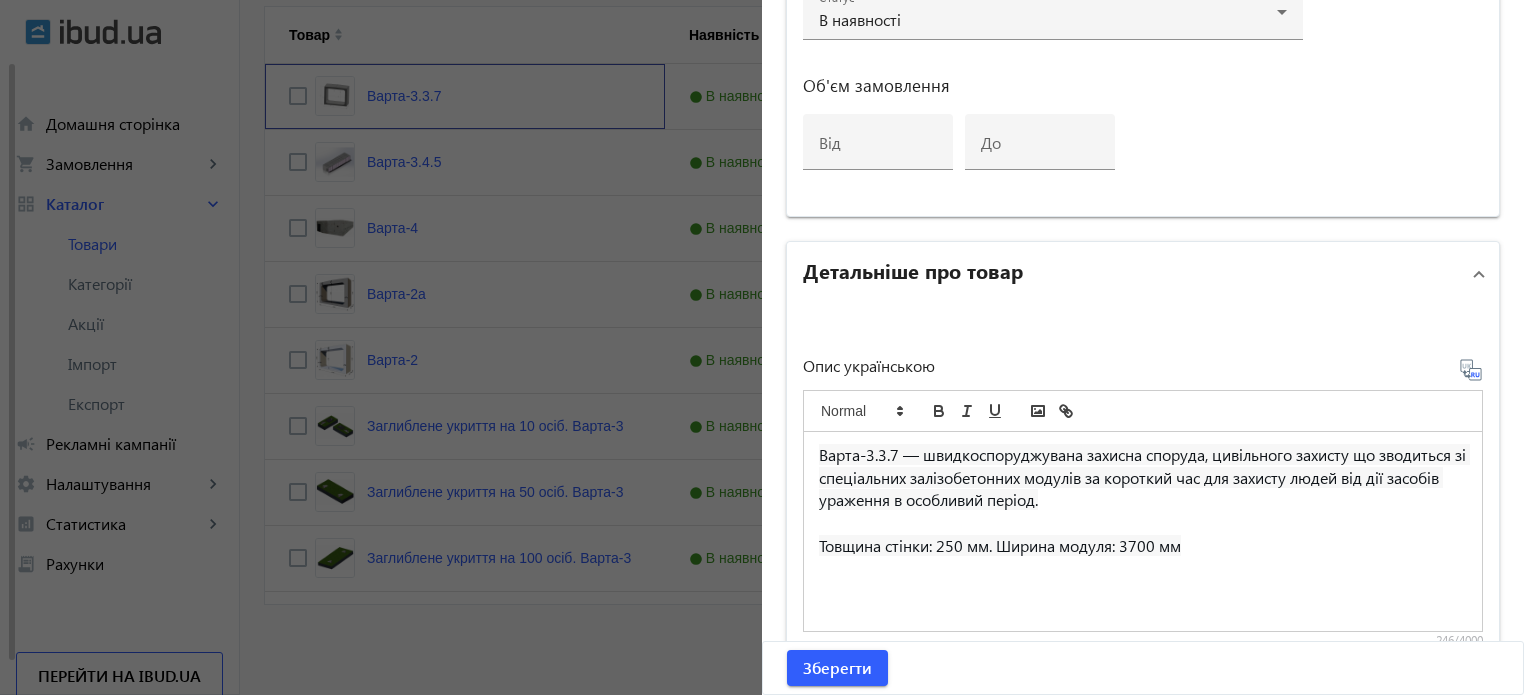 scroll, scrollTop: 0, scrollLeft: 0, axis: both 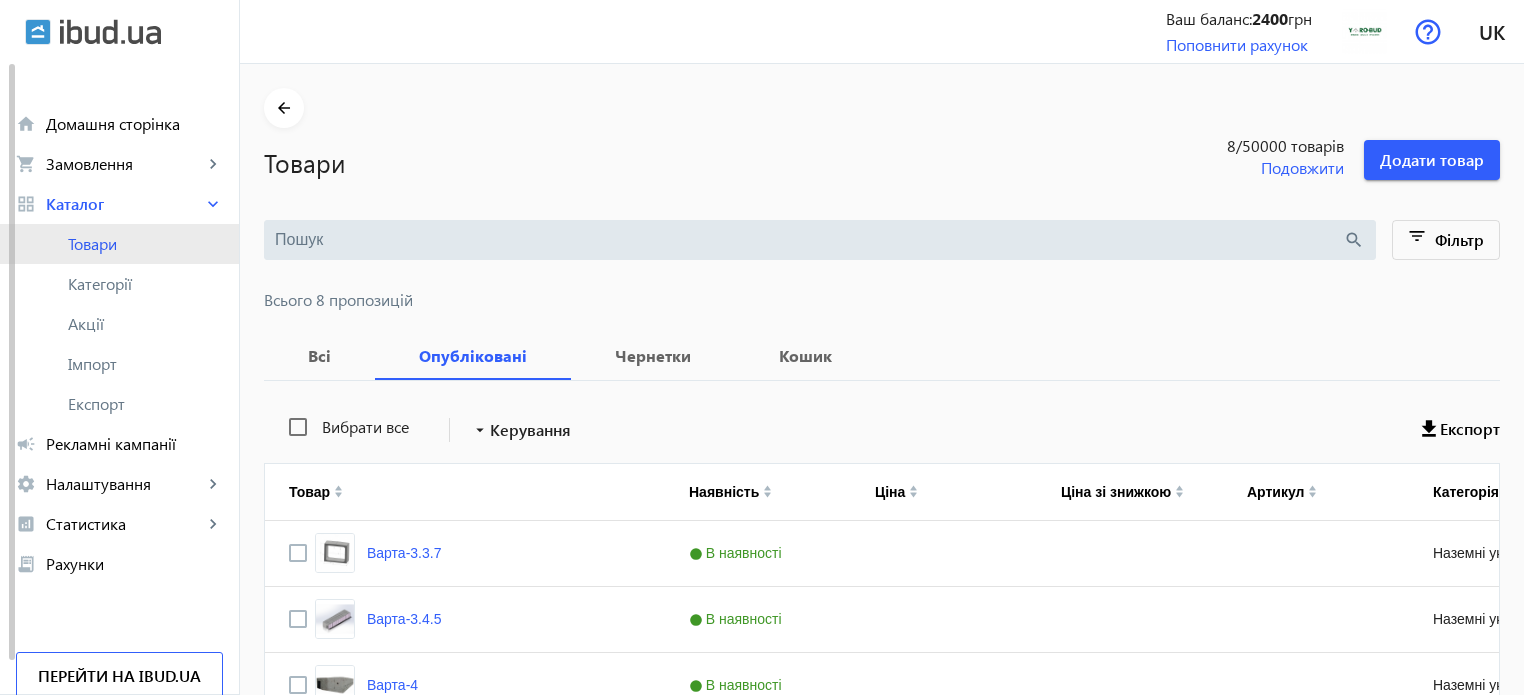click on "Товари" 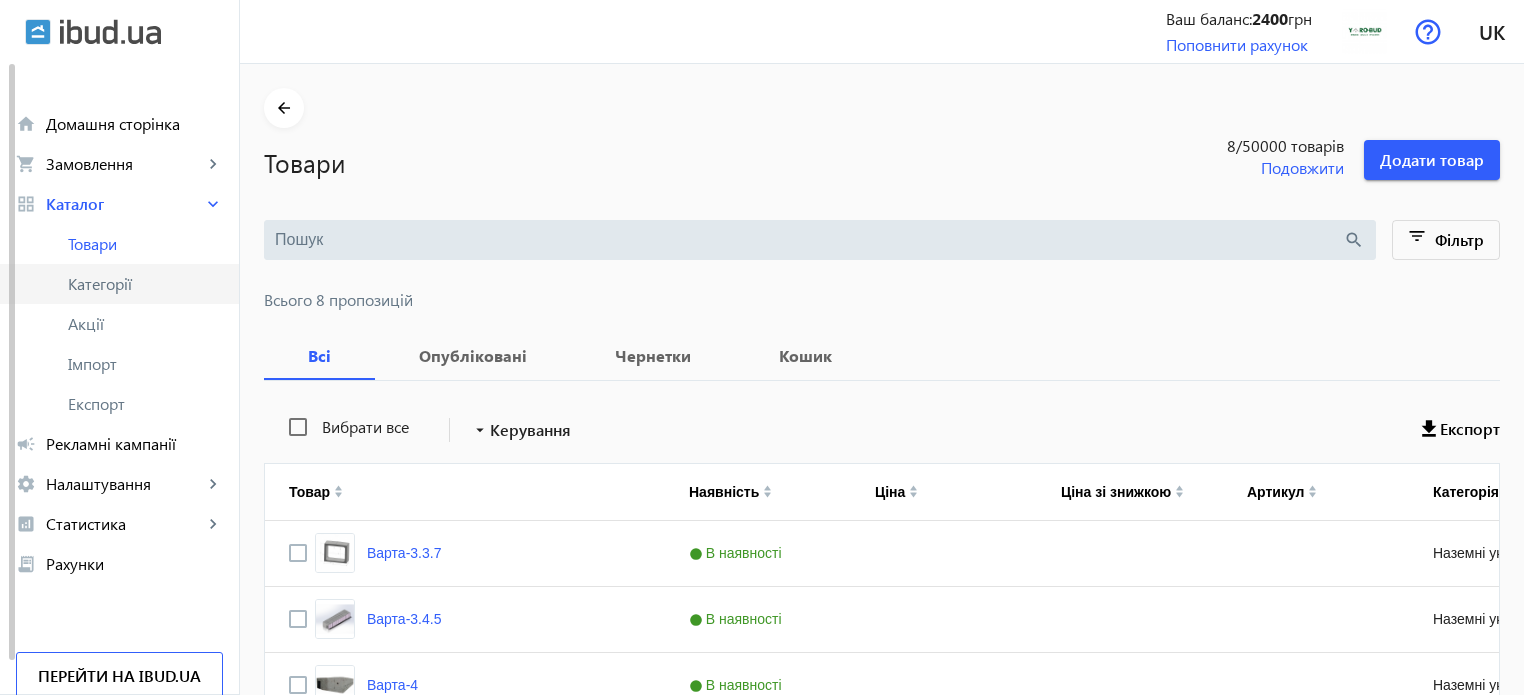click on "Категорії" 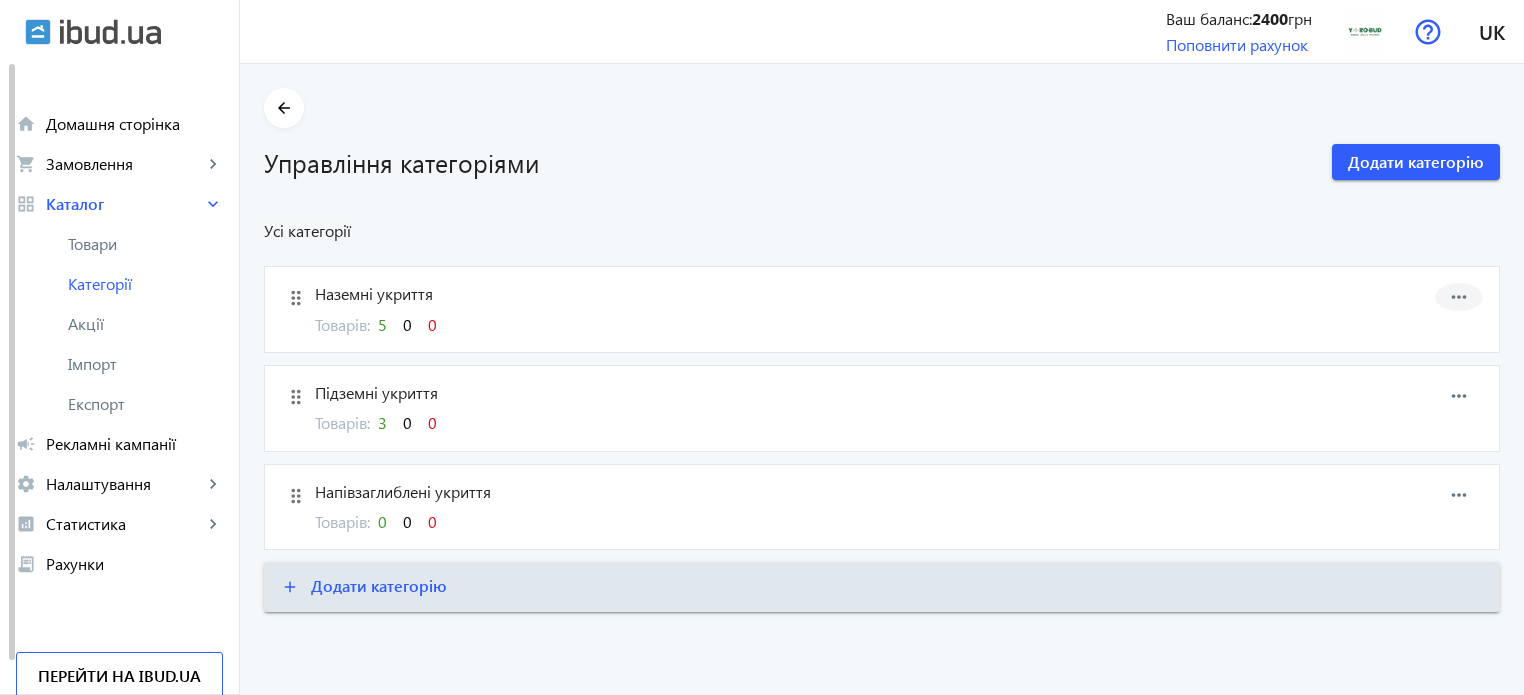 click on "more_horiz" at bounding box center (1459, 297) 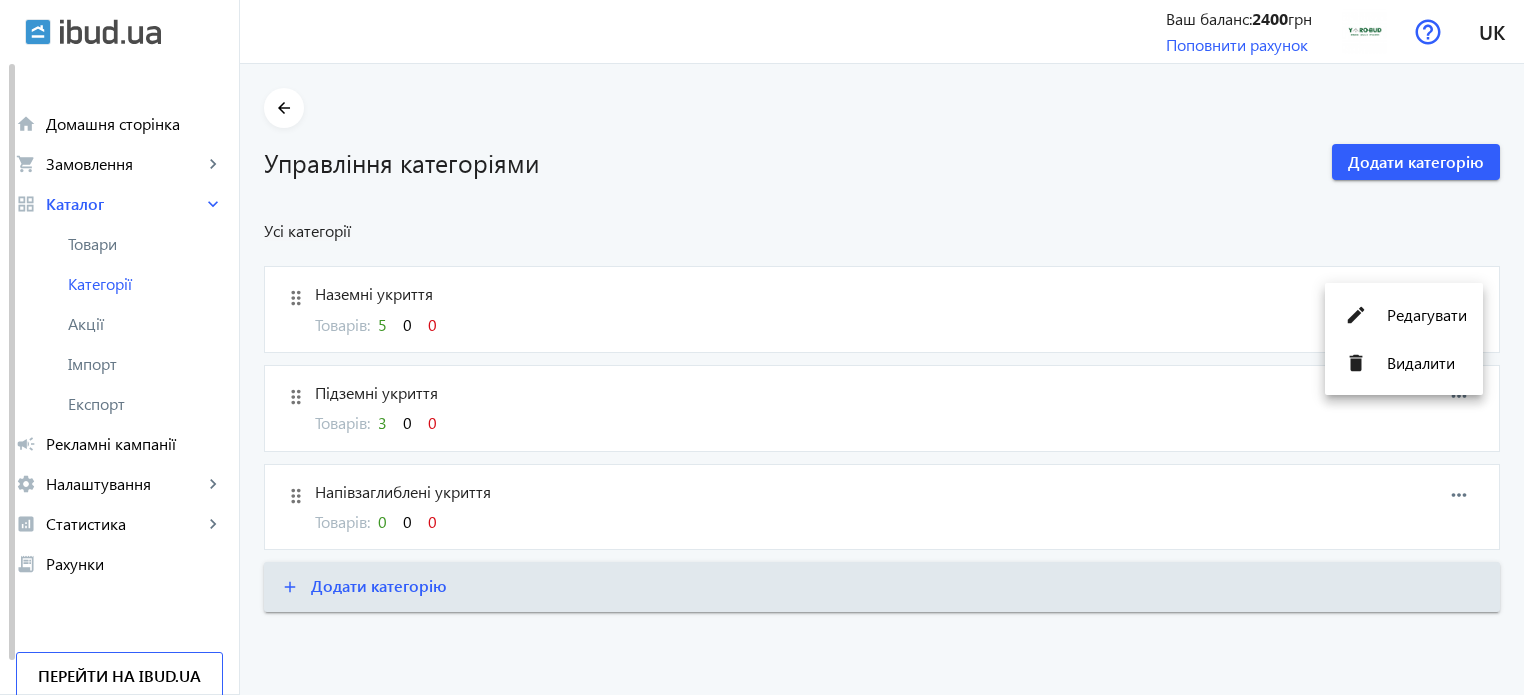 click at bounding box center (762, 347) 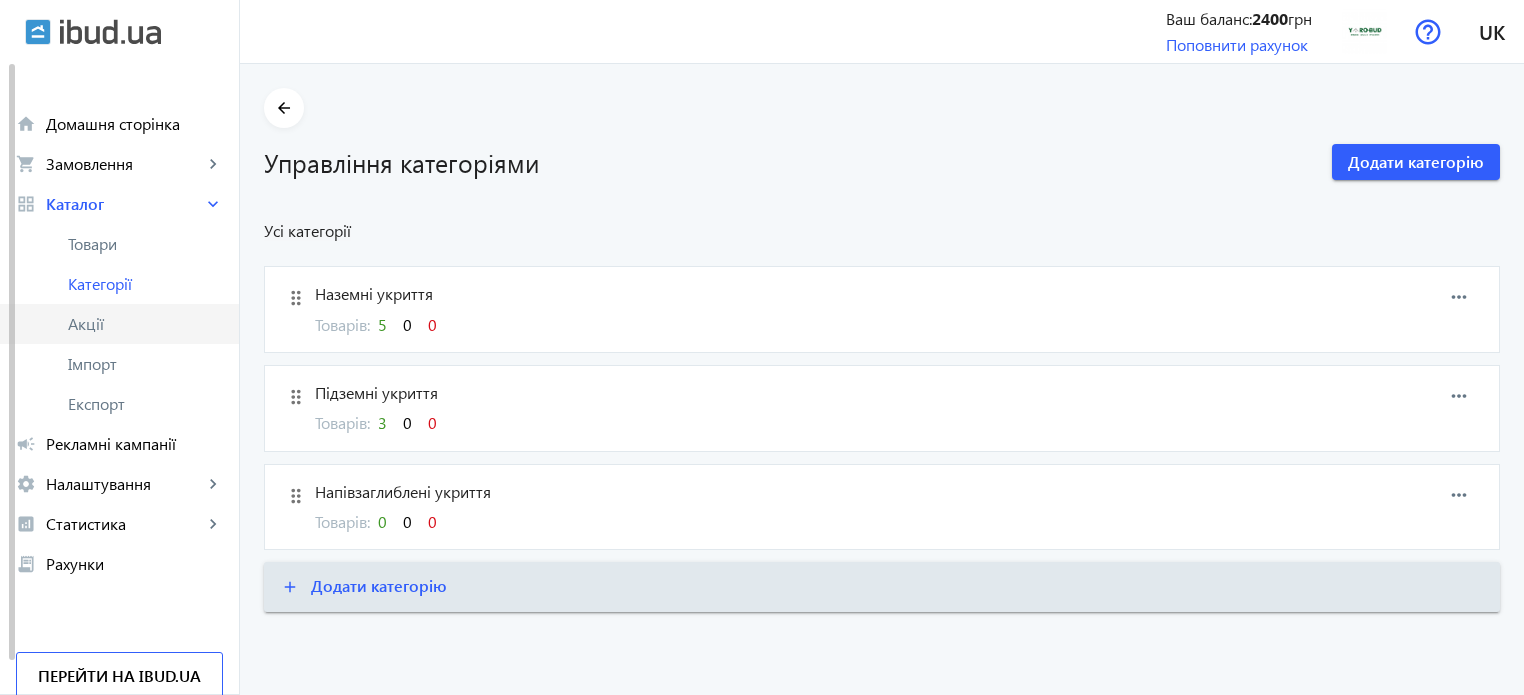 click on "Акції" 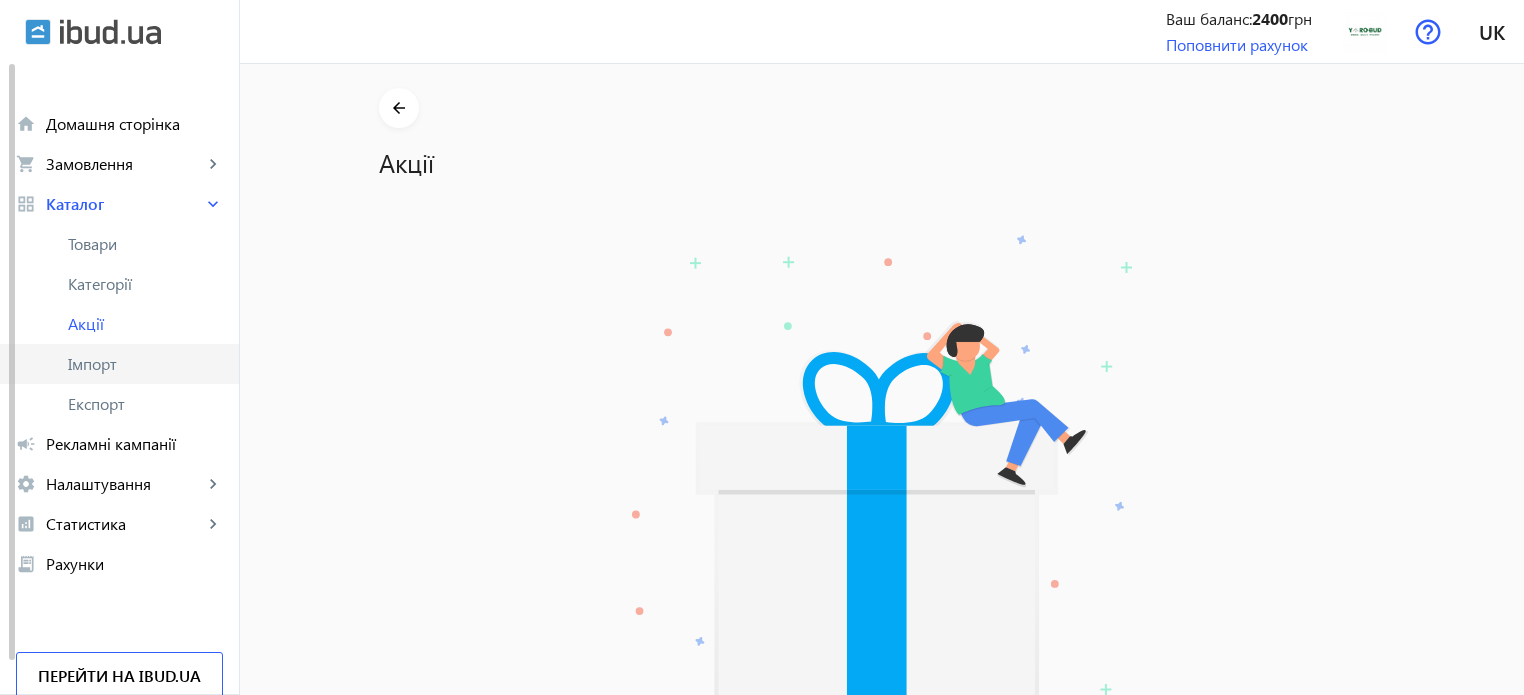 click on "Імпорт" 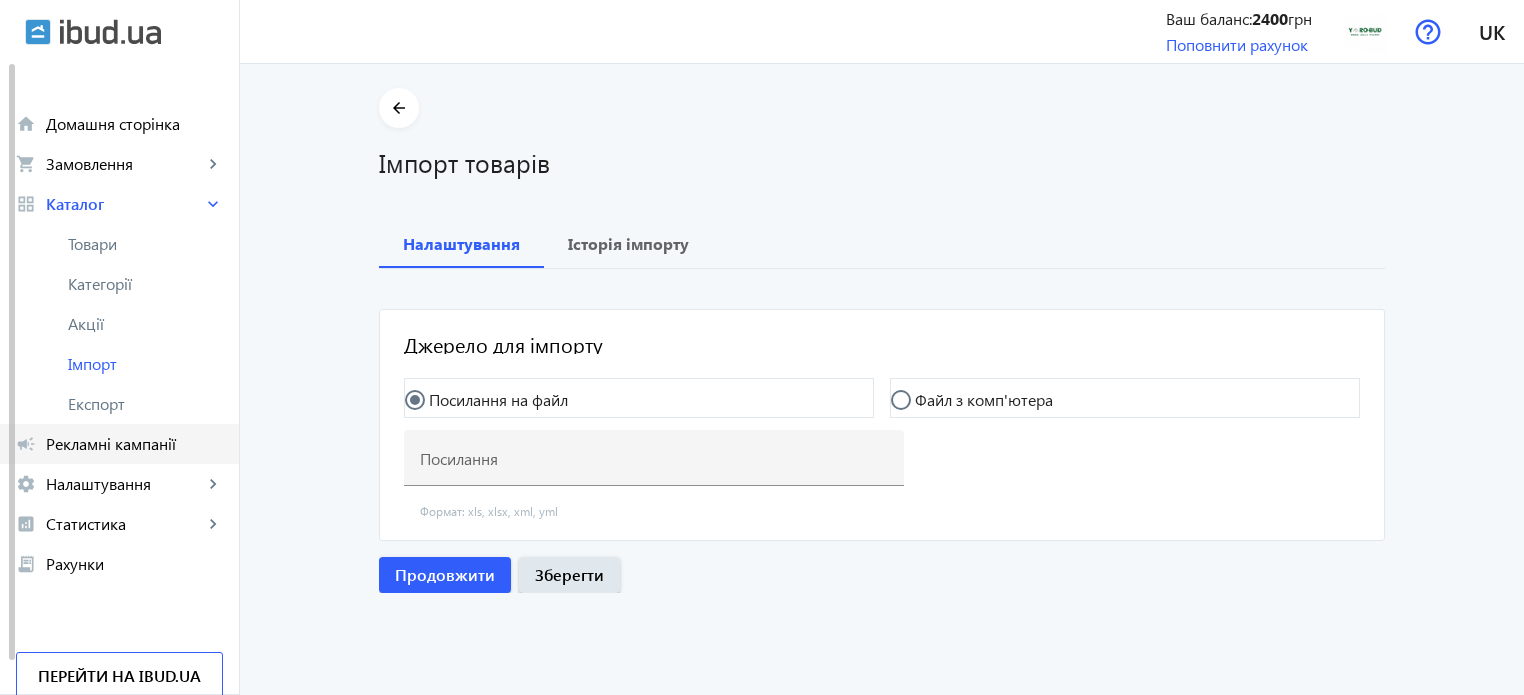 click on "Рекламні кампанії" 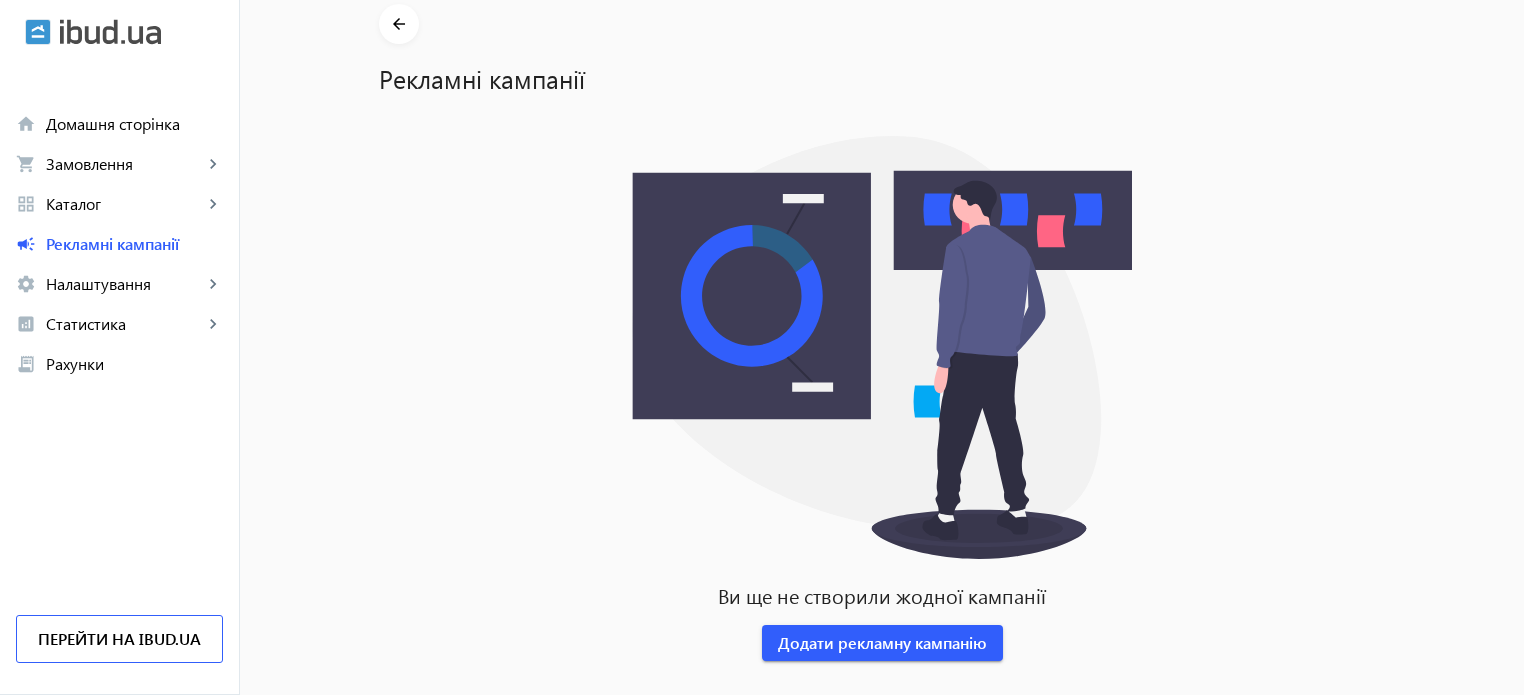 scroll, scrollTop: 105, scrollLeft: 0, axis: vertical 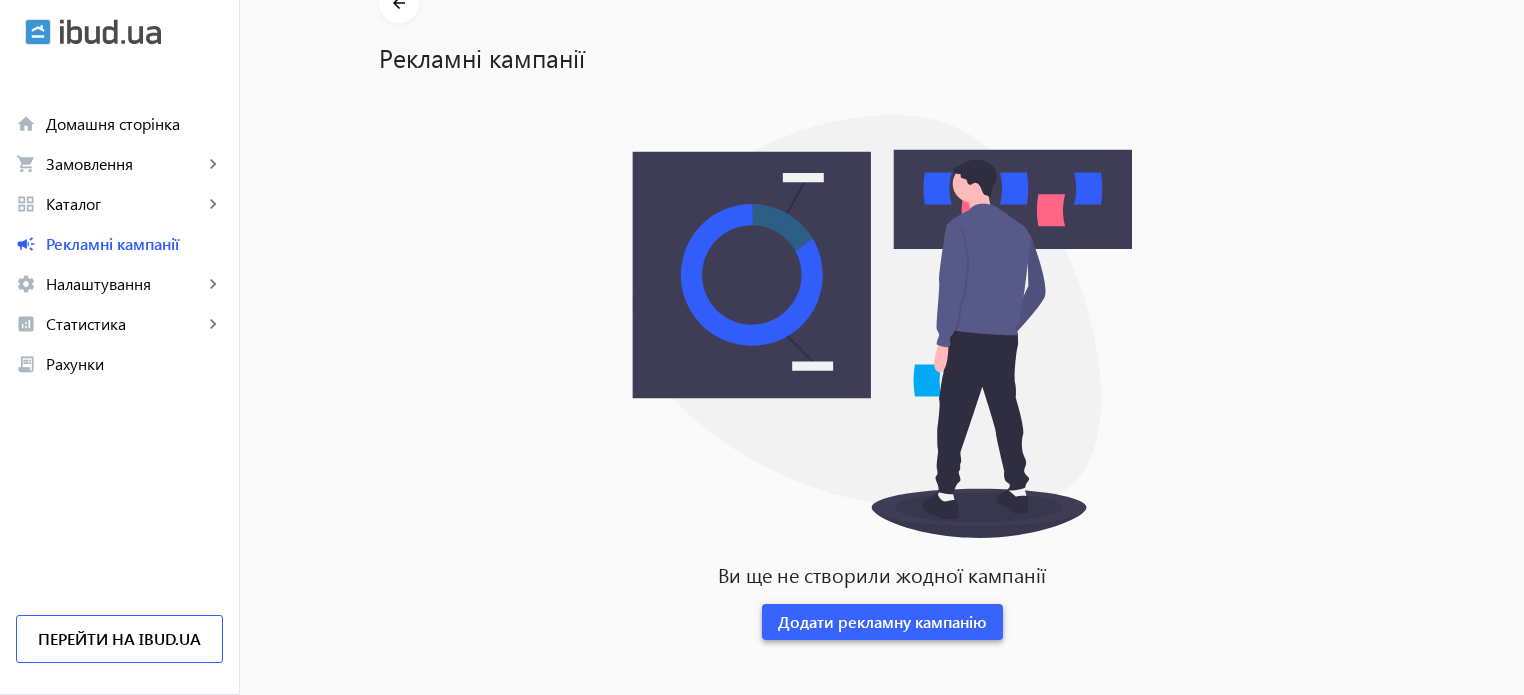 click 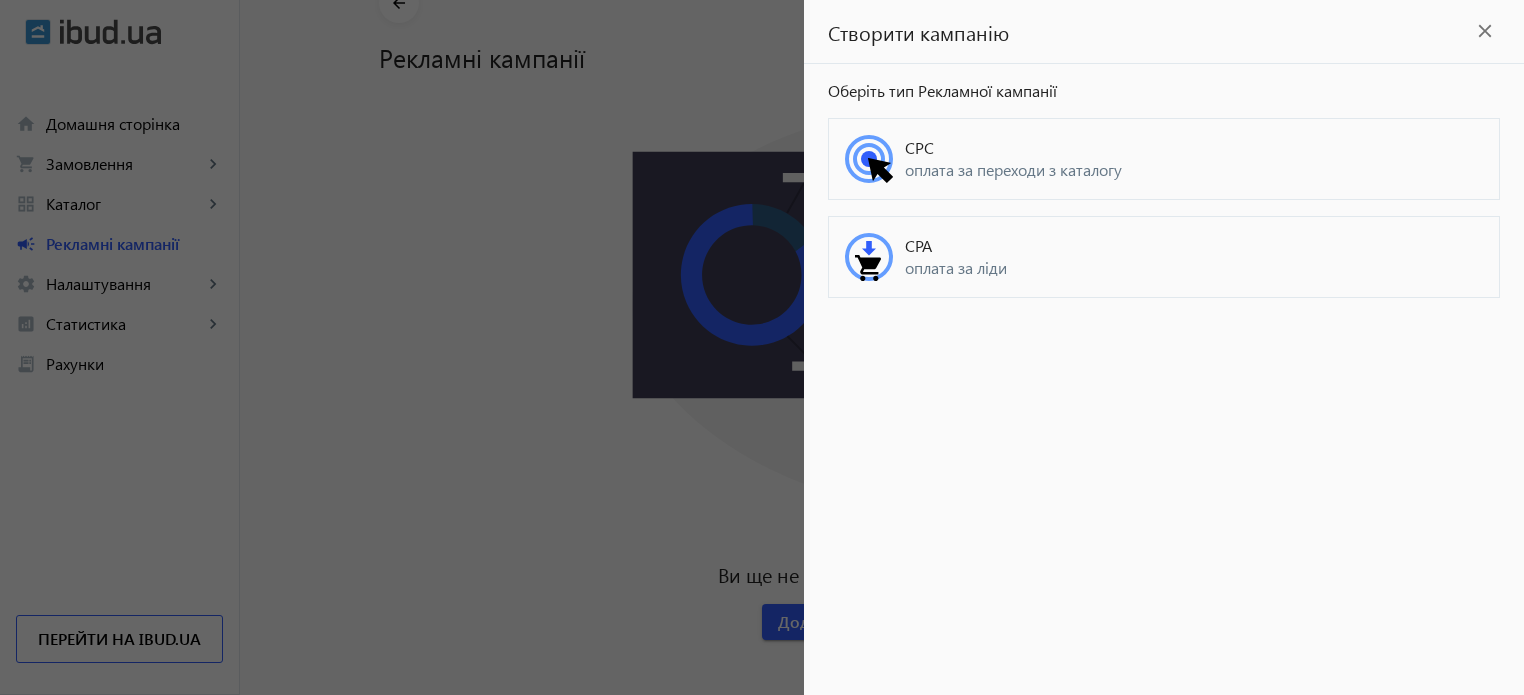 click 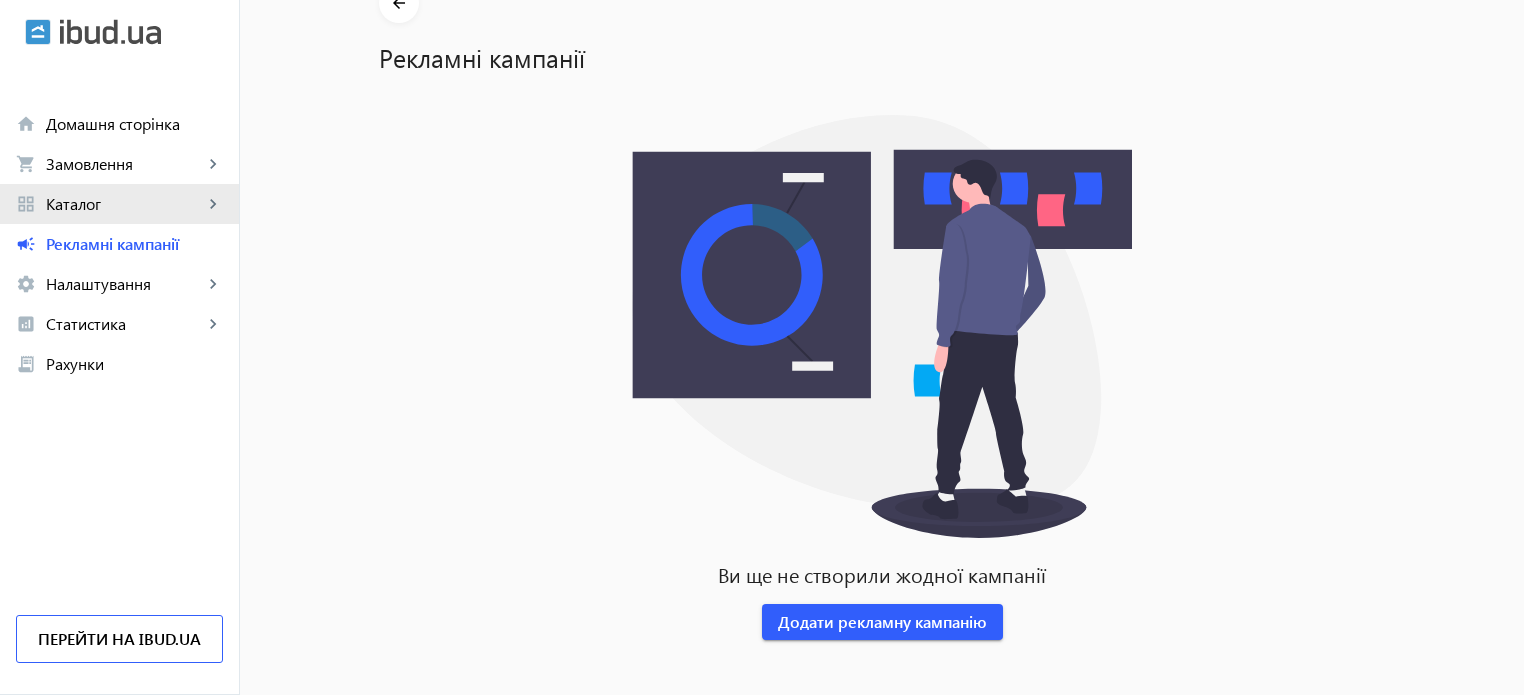click on "Каталог" 